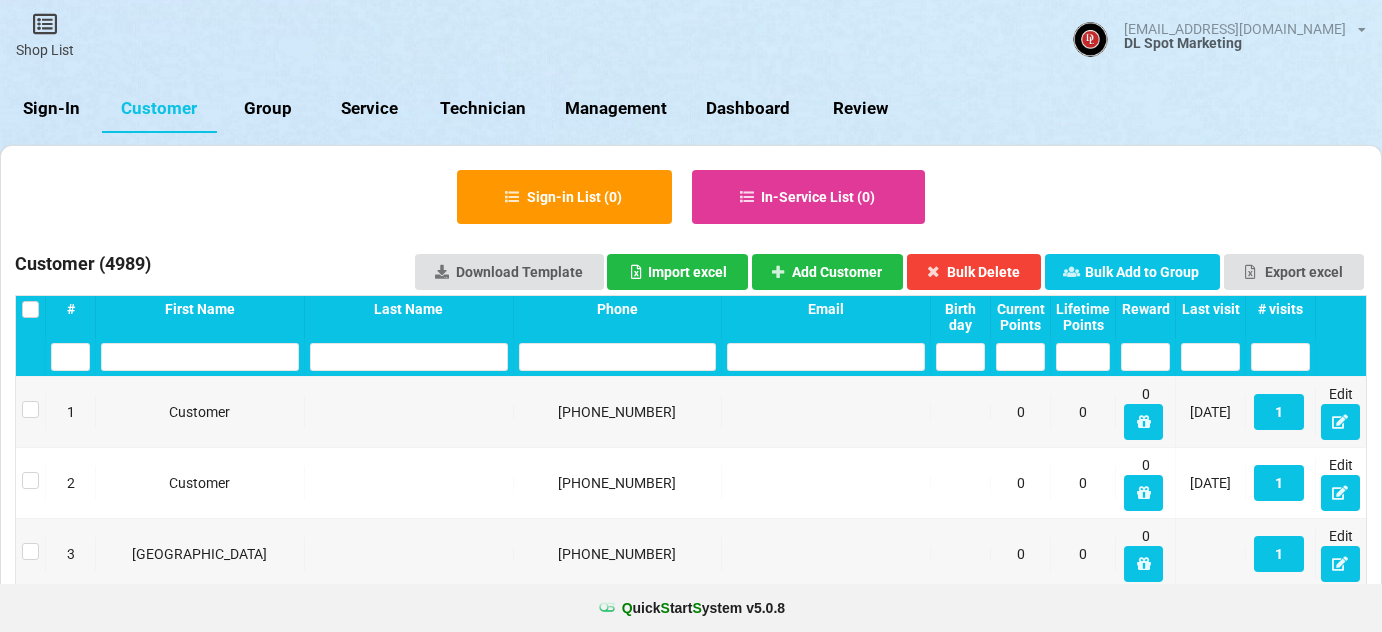 select on "25" 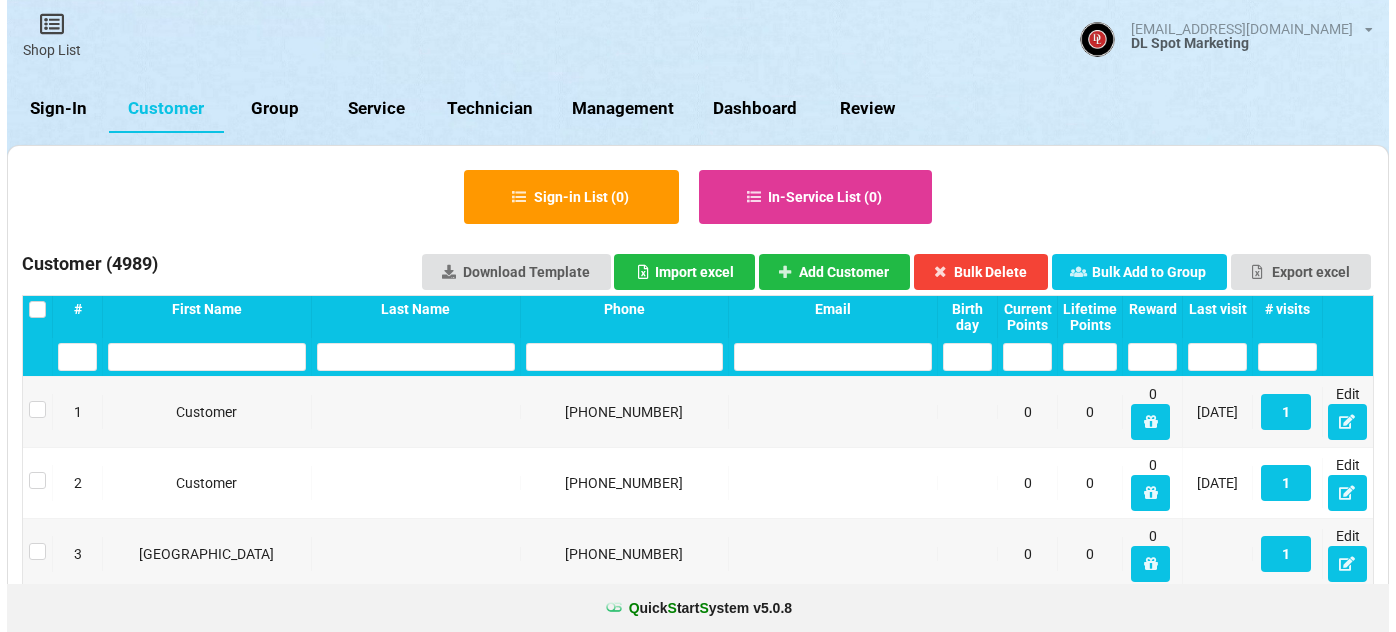 scroll, scrollTop: 0, scrollLeft: 0, axis: both 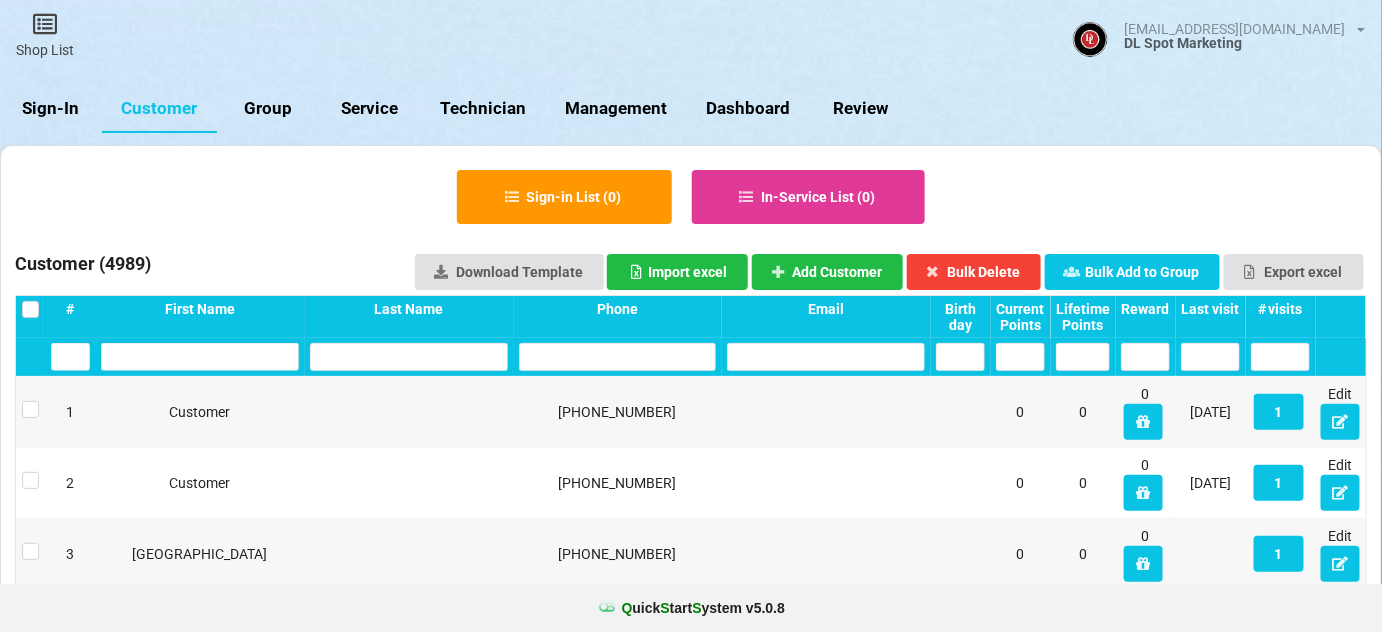 click on "Sign-In" at bounding box center [51, 109] 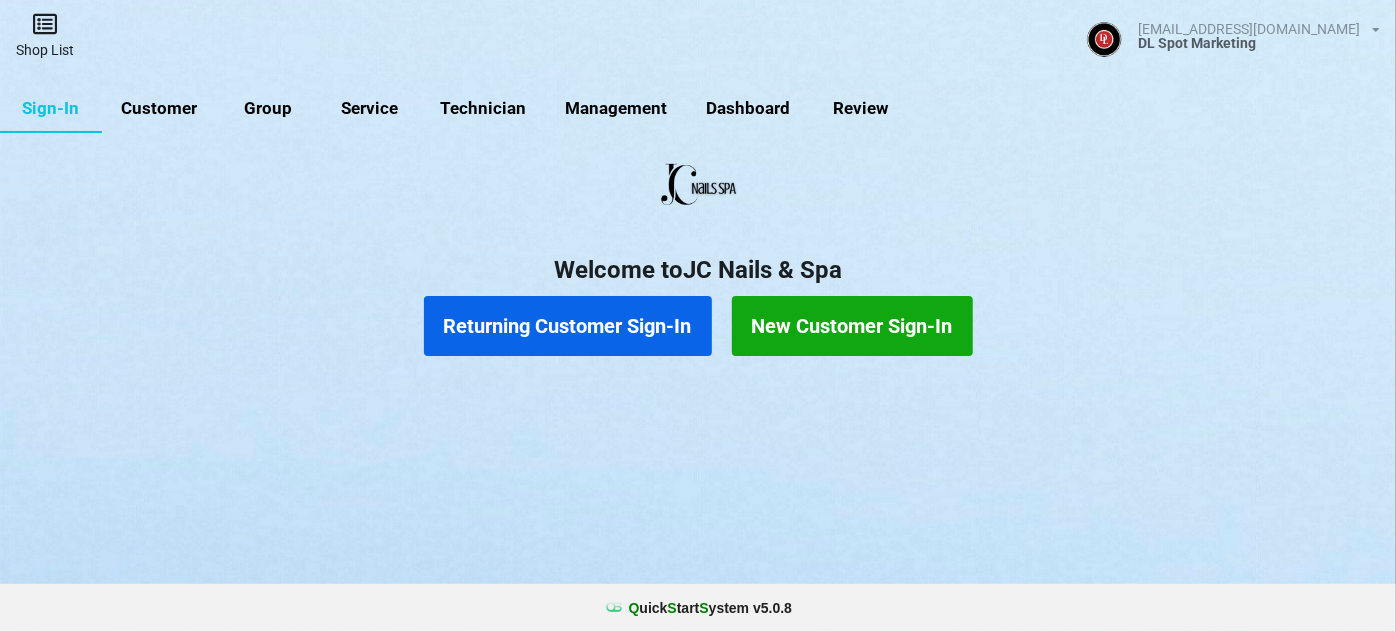 click at bounding box center [45, 24] 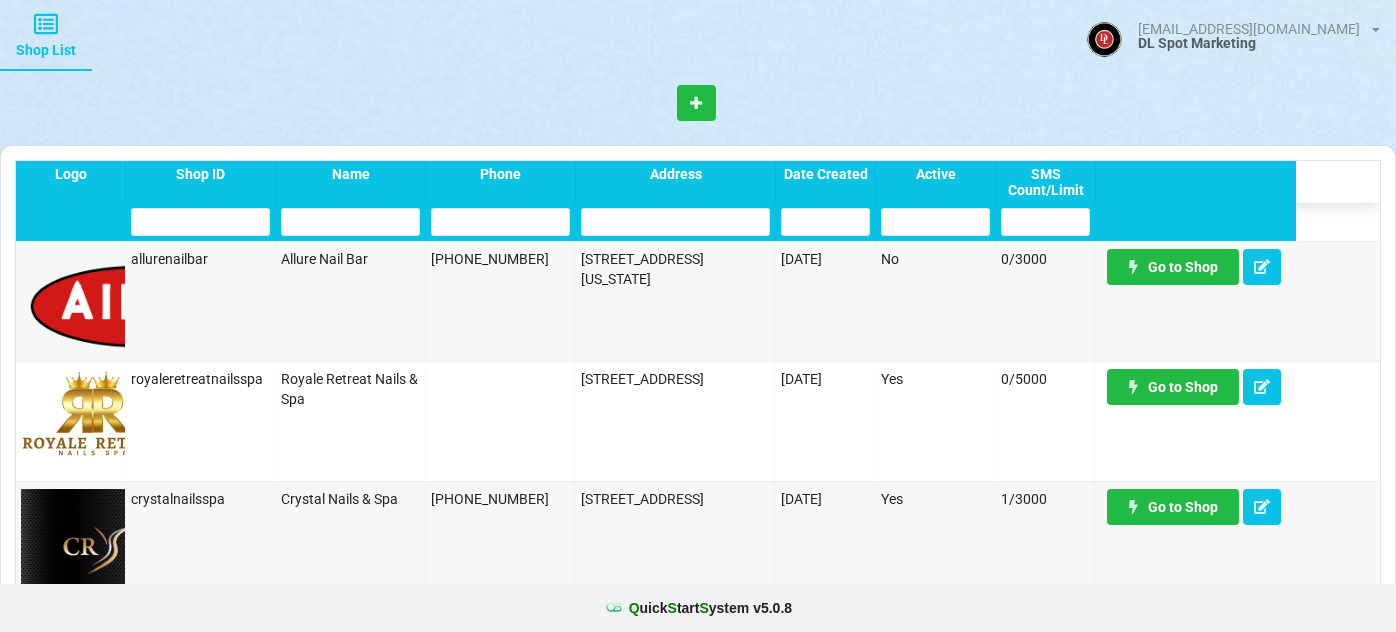 select on "25" 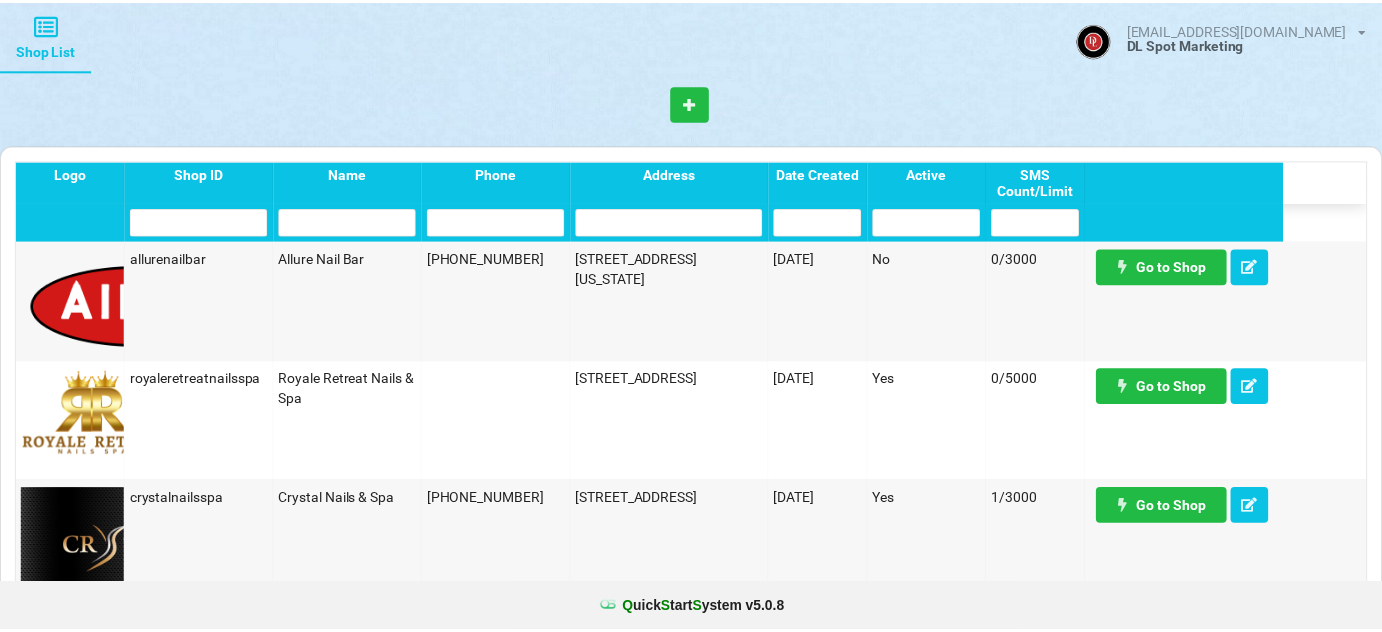scroll, scrollTop: 363, scrollLeft: 0, axis: vertical 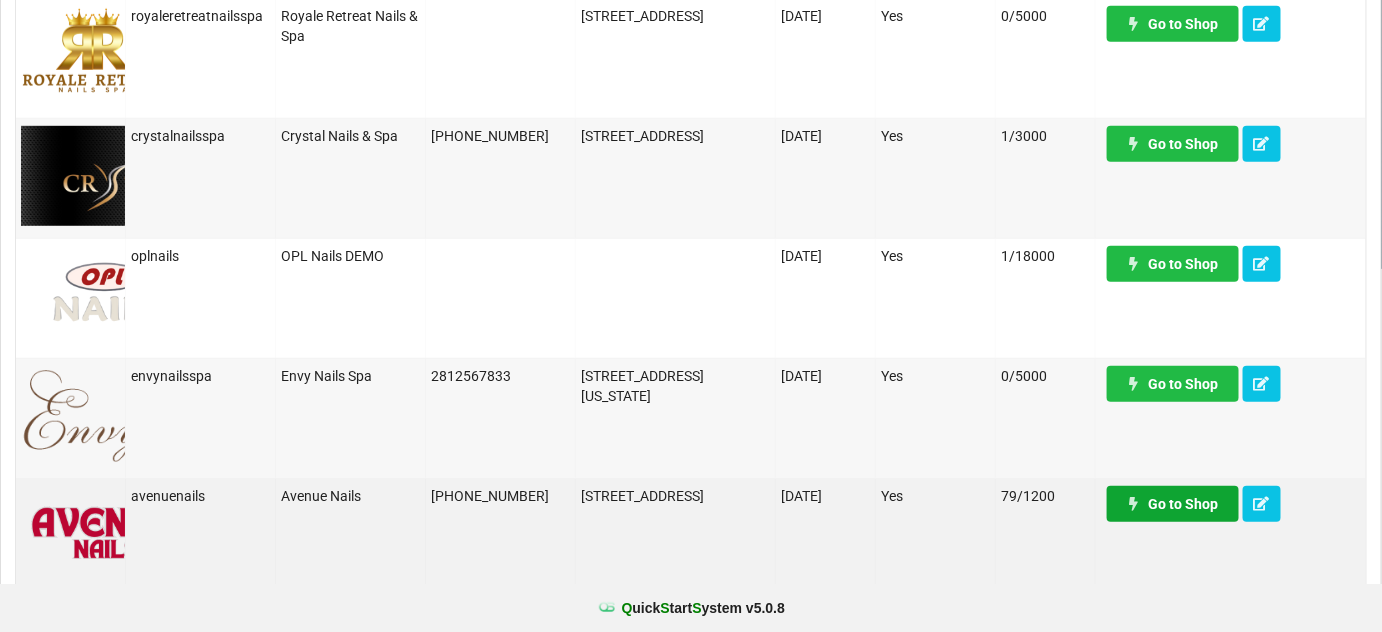 click on "Go to Shop" at bounding box center [1173, 504] 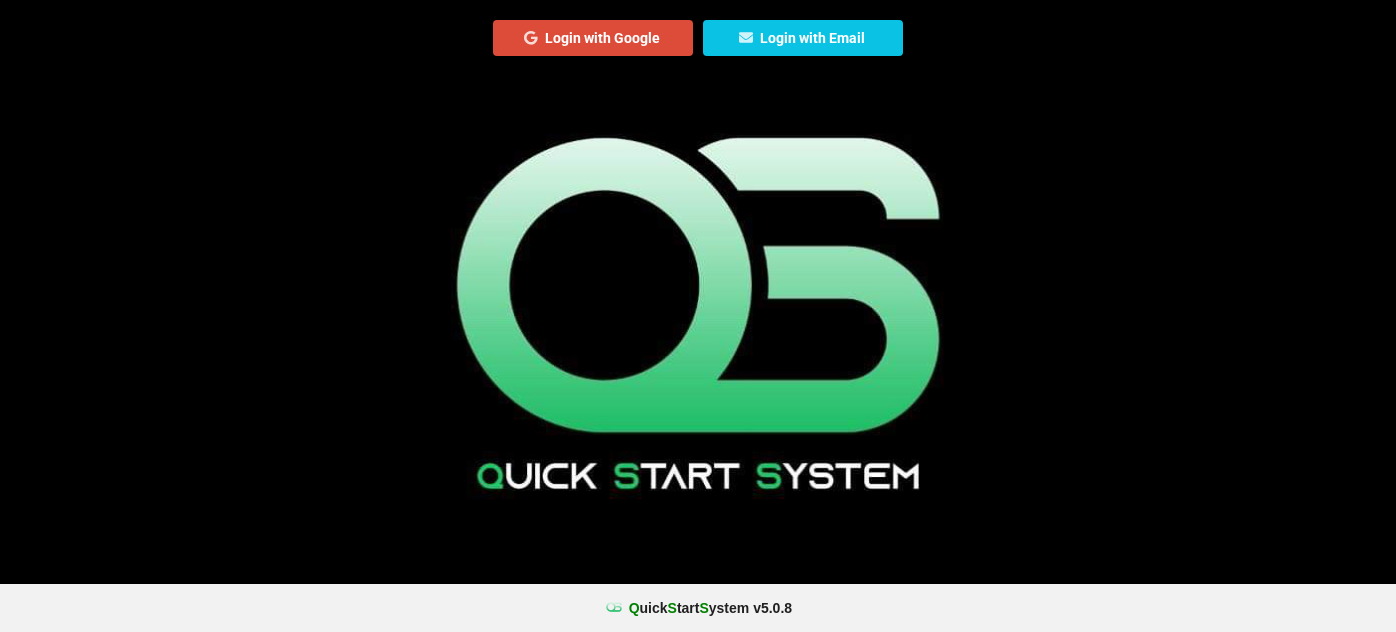scroll, scrollTop: 0, scrollLeft: 0, axis: both 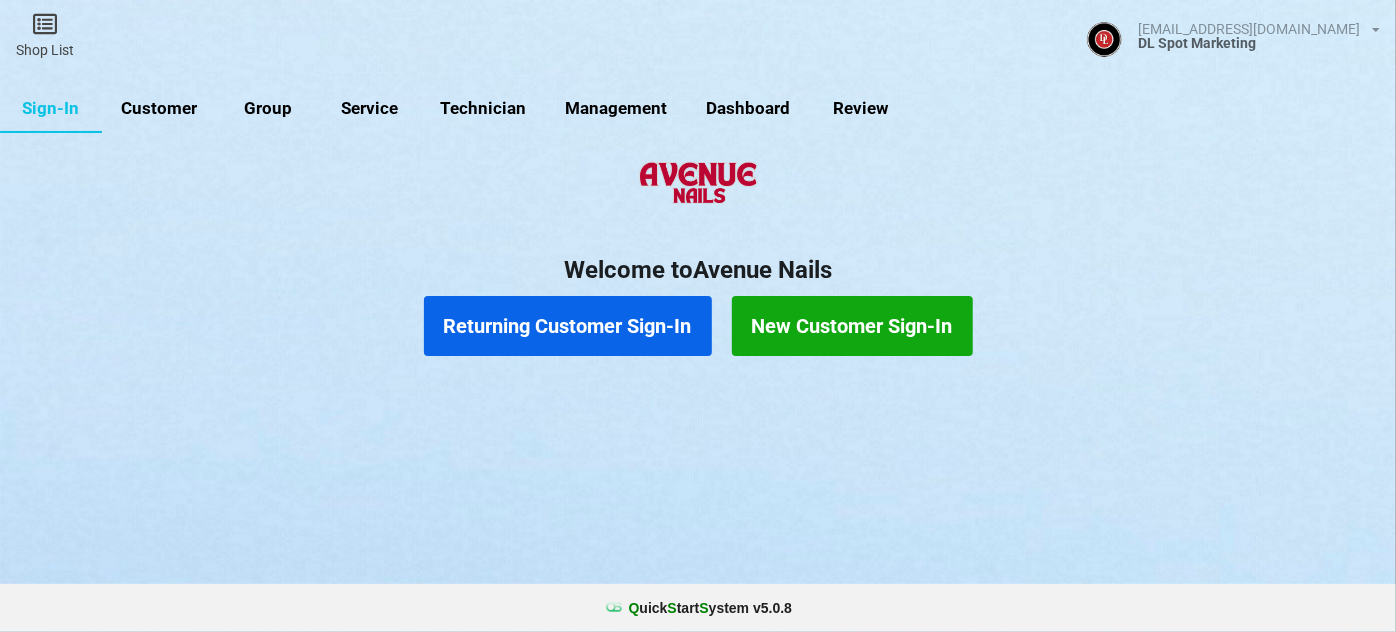 click on "Customer" at bounding box center (159, 109) 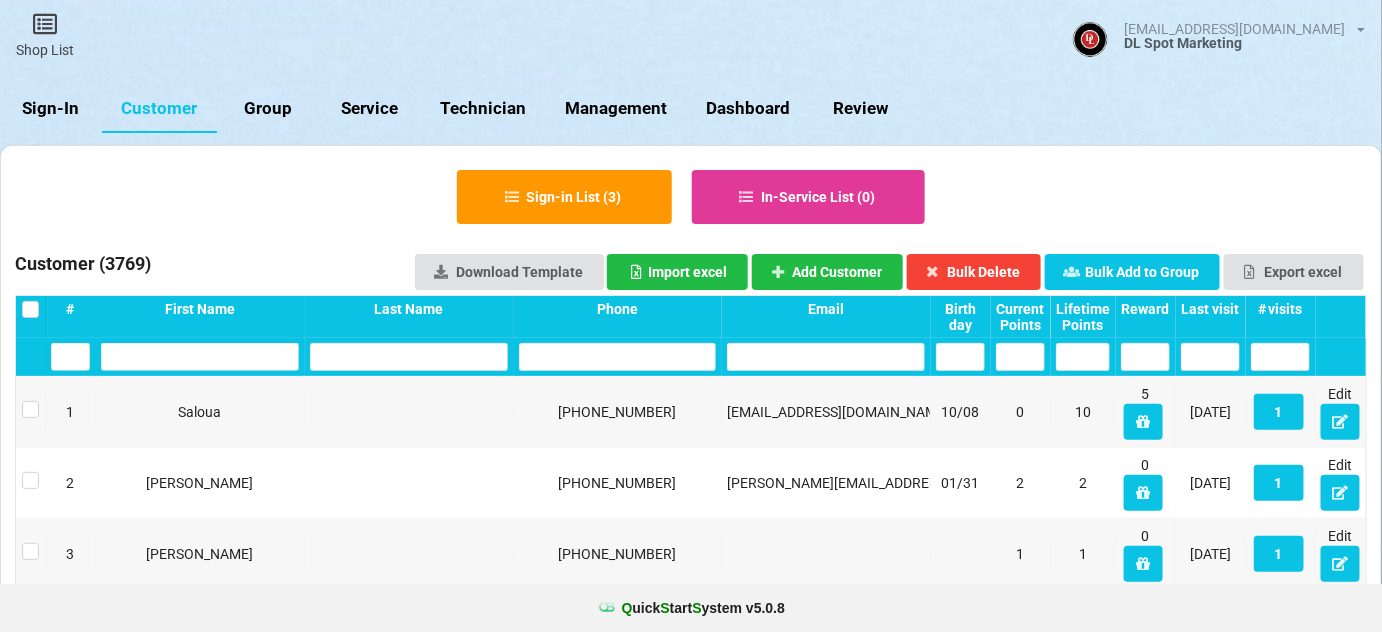 click on "Last visit" at bounding box center (1210, 309) 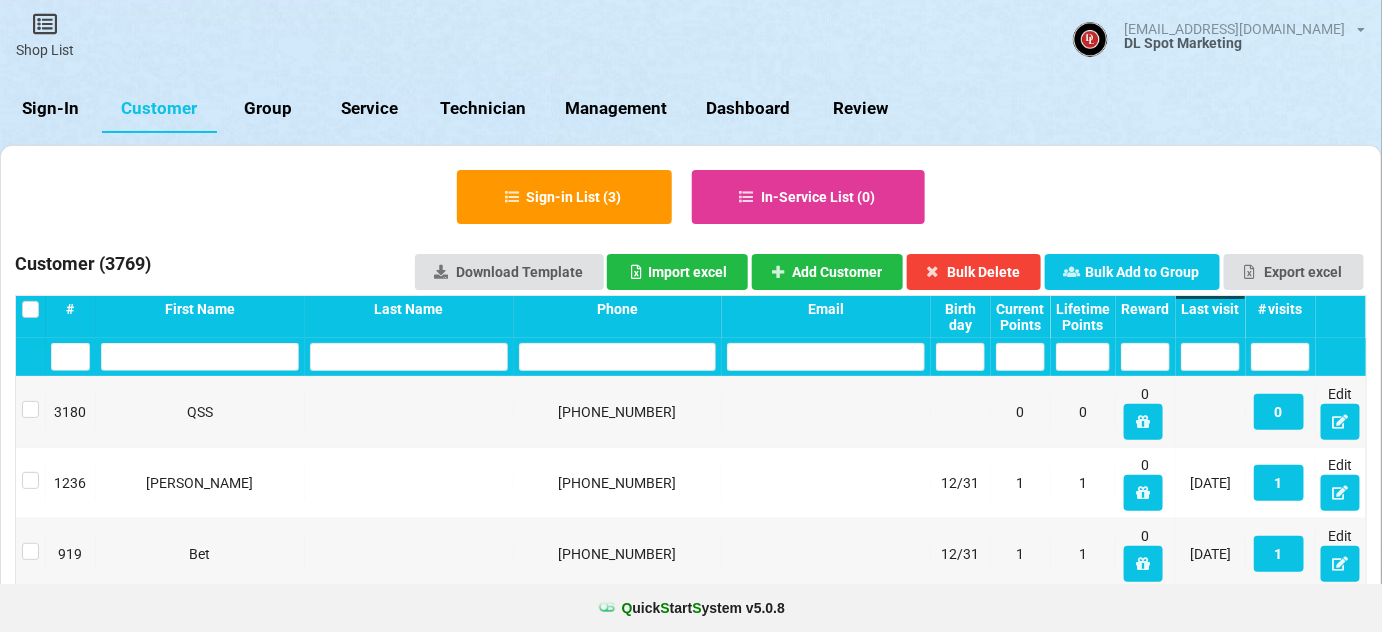click on "Last visit" at bounding box center (1210, 309) 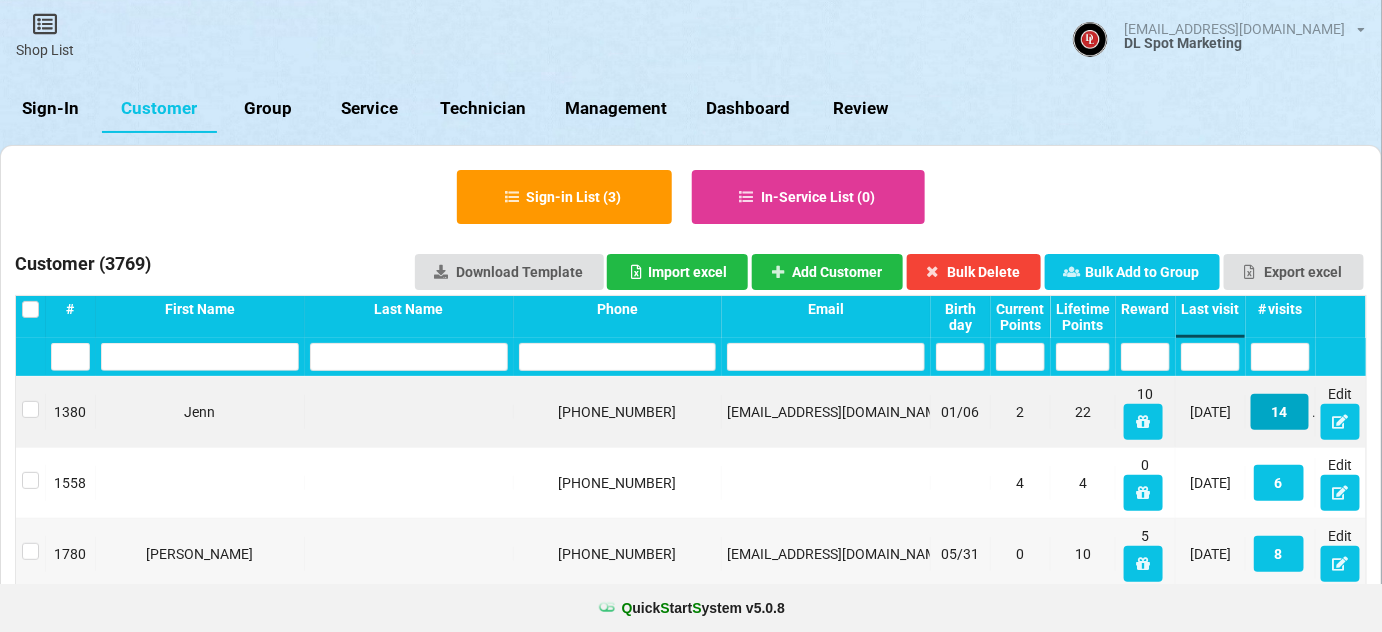 click on "14" at bounding box center (1280, 412) 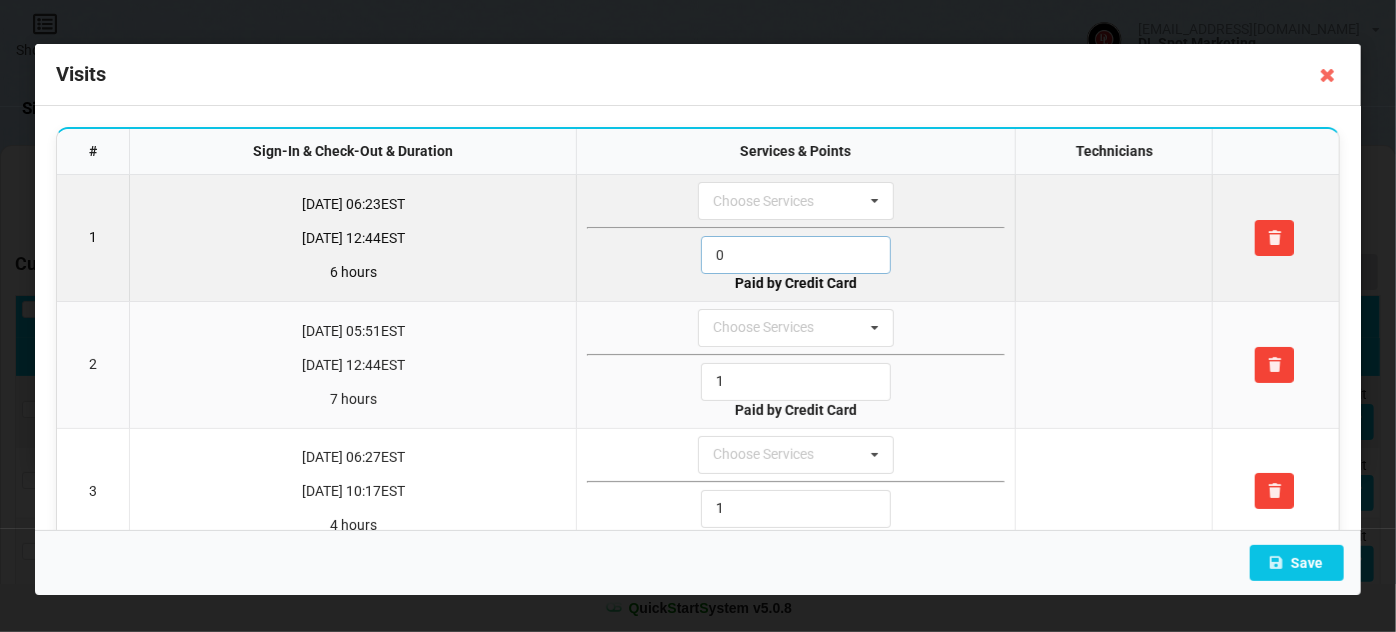 click on "0" at bounding box center [796, 255] 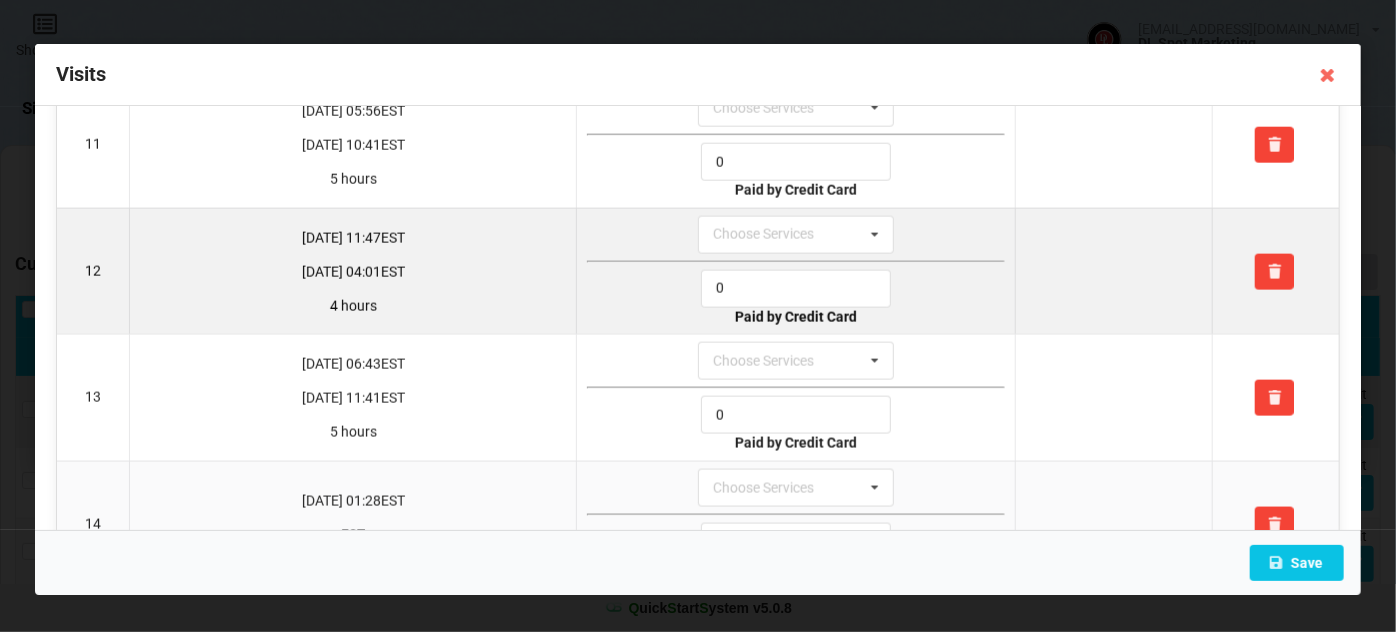 scroll, scrollTop: 1298, scrollLeft: 0, axis: vertical 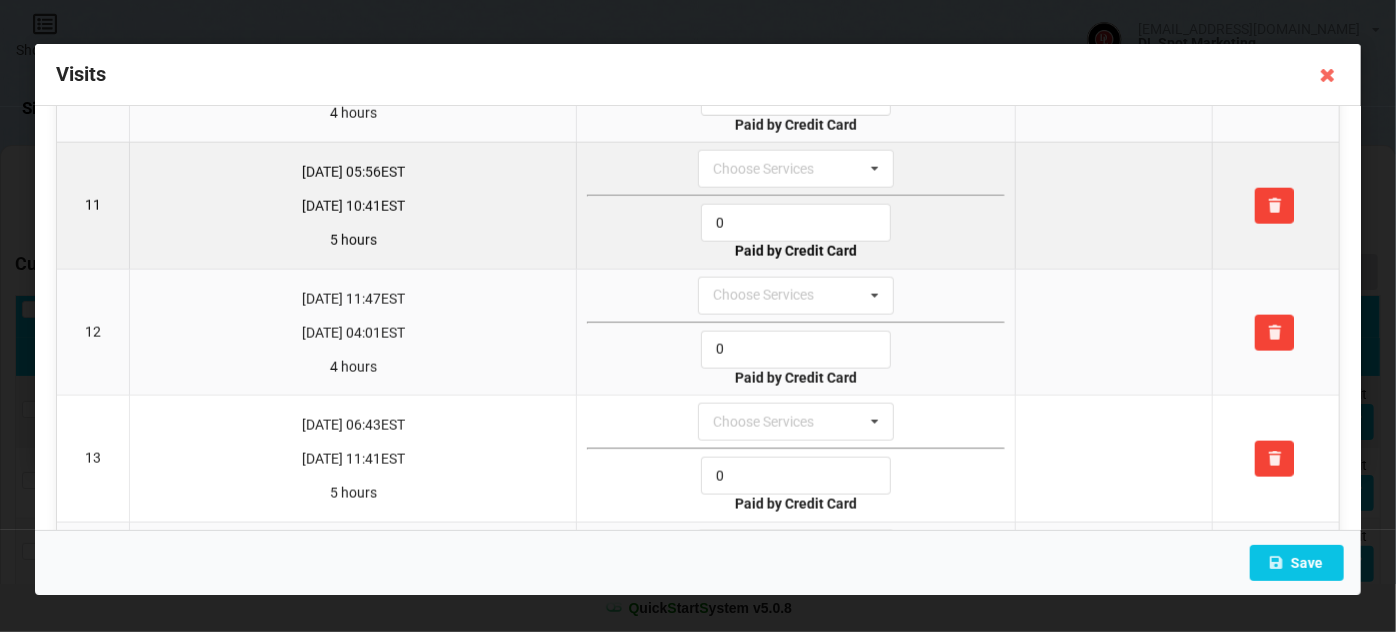 type on "1" 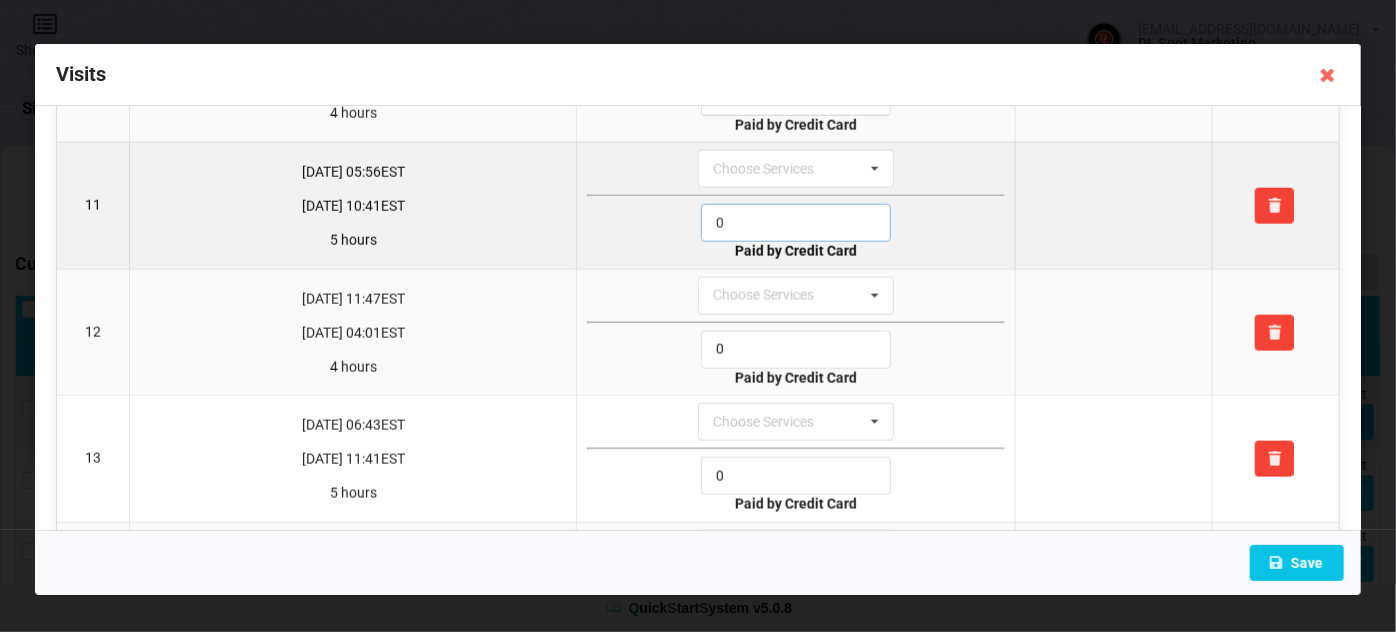 click on "0" at bounding box center [796, 223] 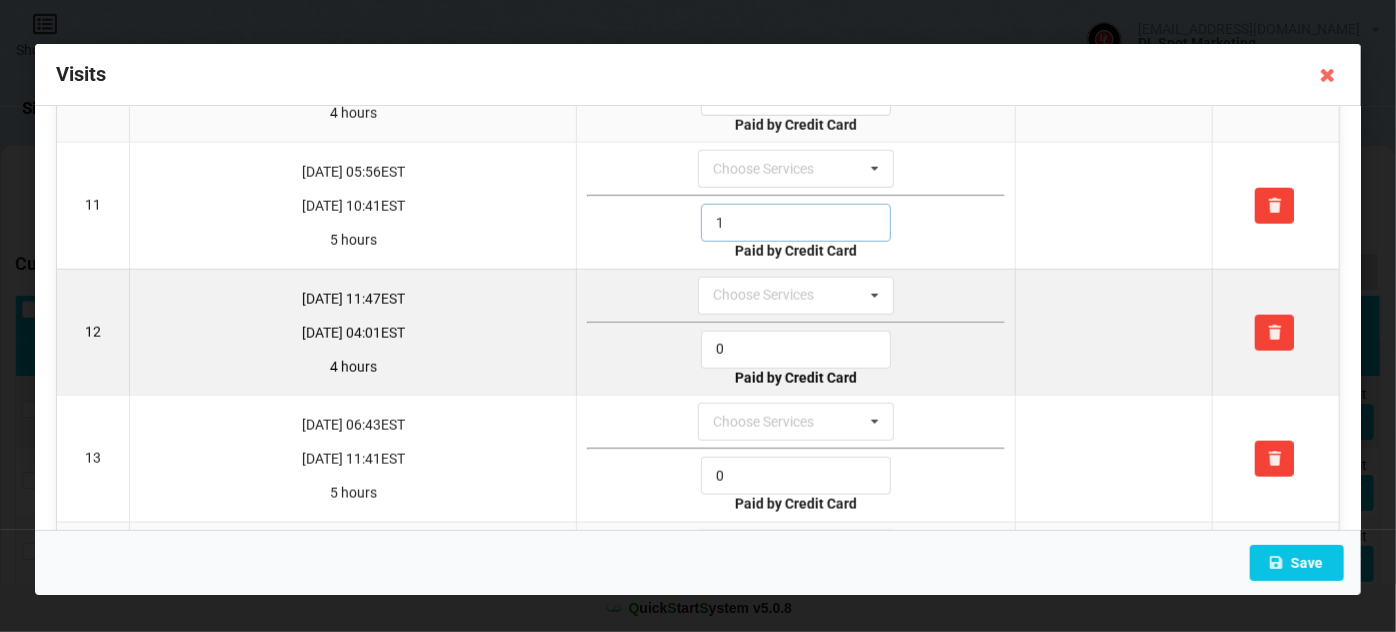 type on "1" 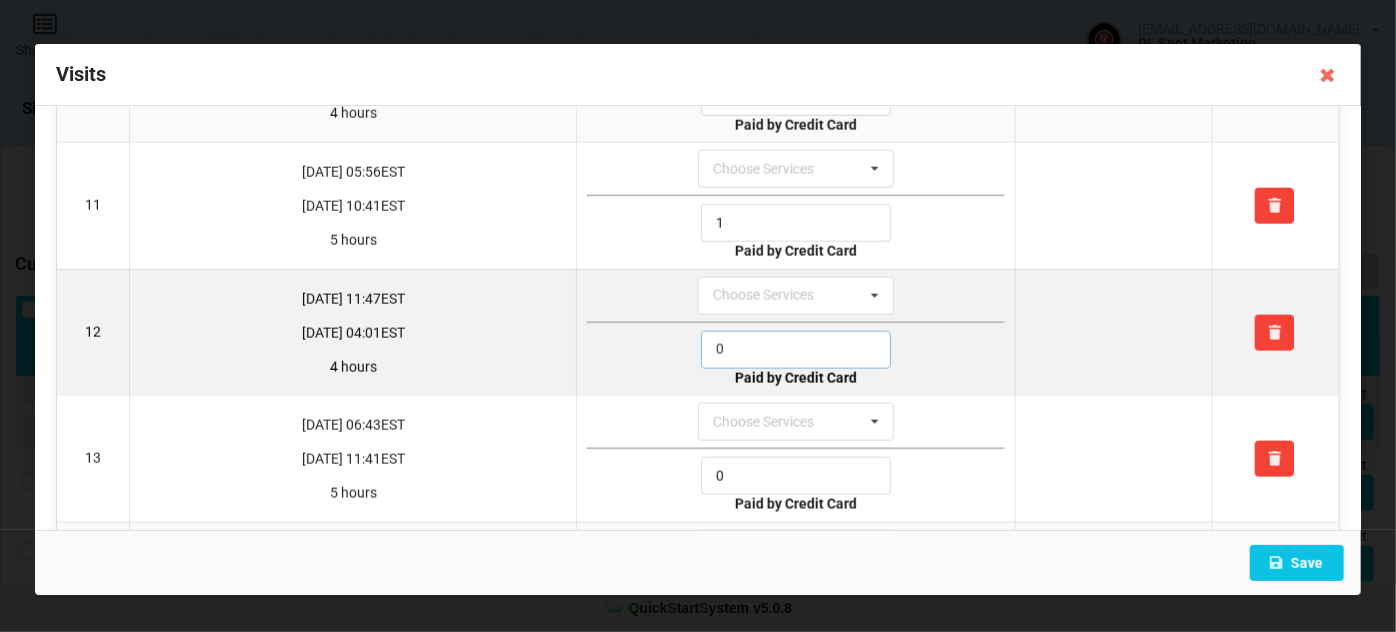 click on "0" at bounding box center [796, 350] 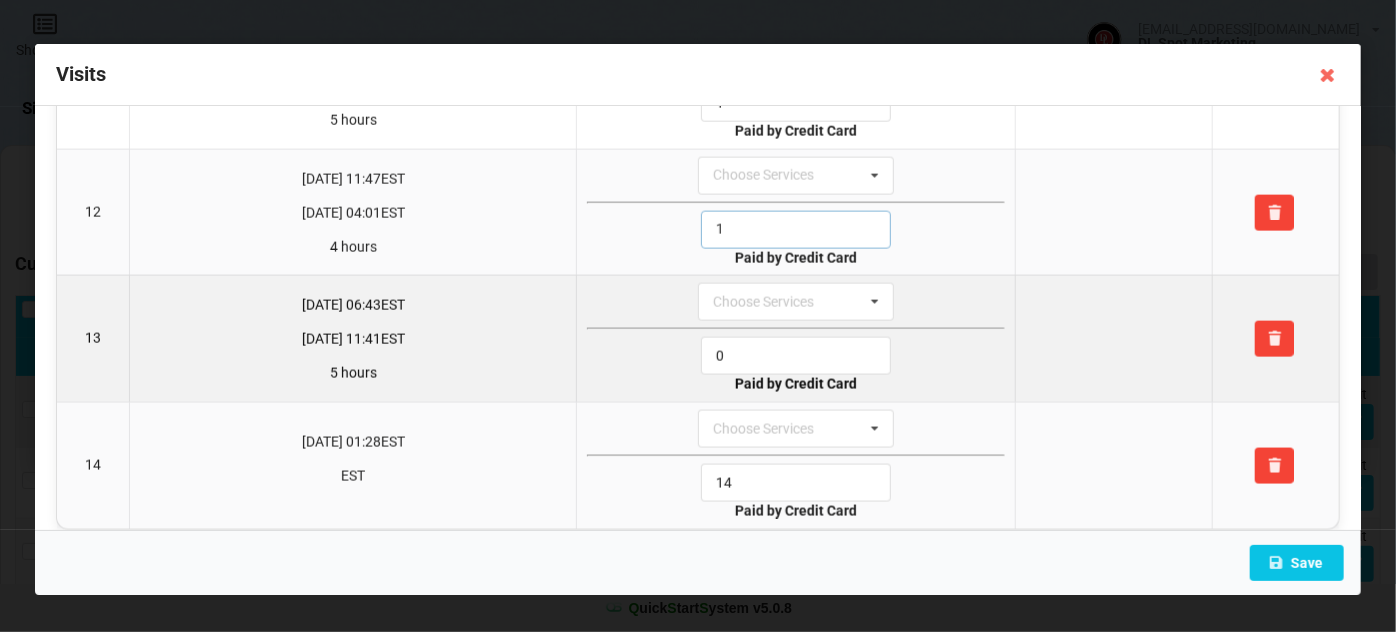 scroll, scrollTop: 1419, scrollLeft: 0, axis: vertical 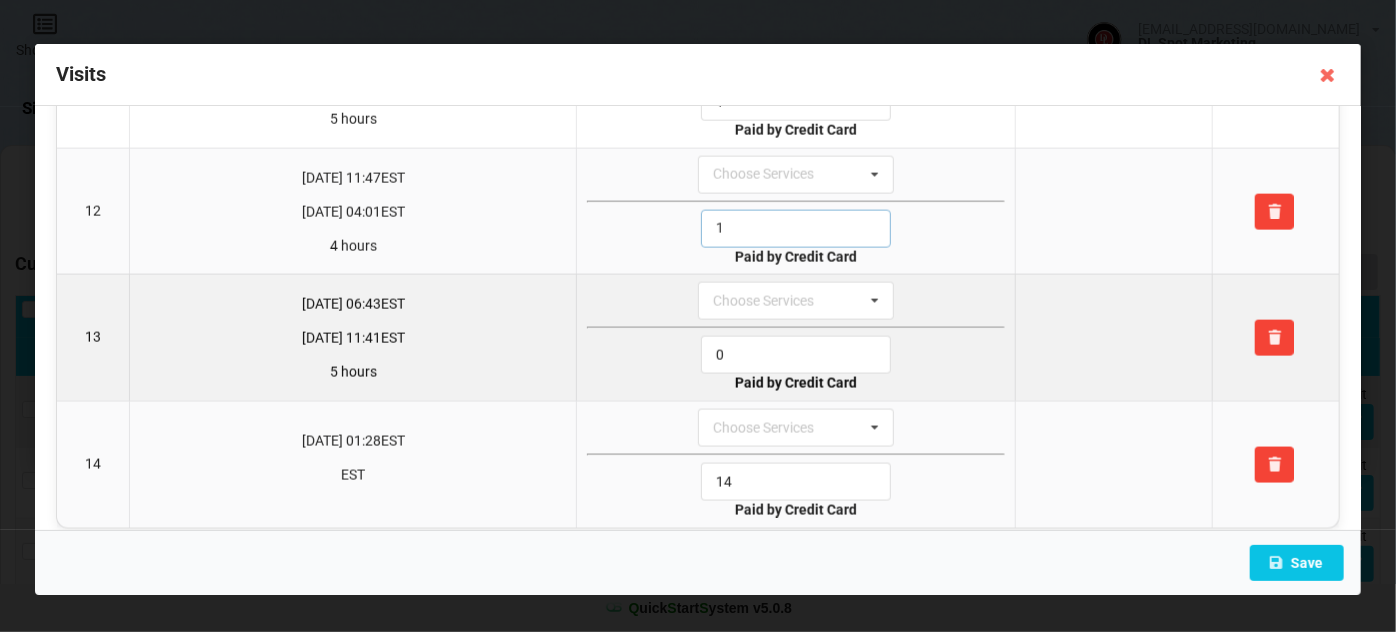 type on "1" 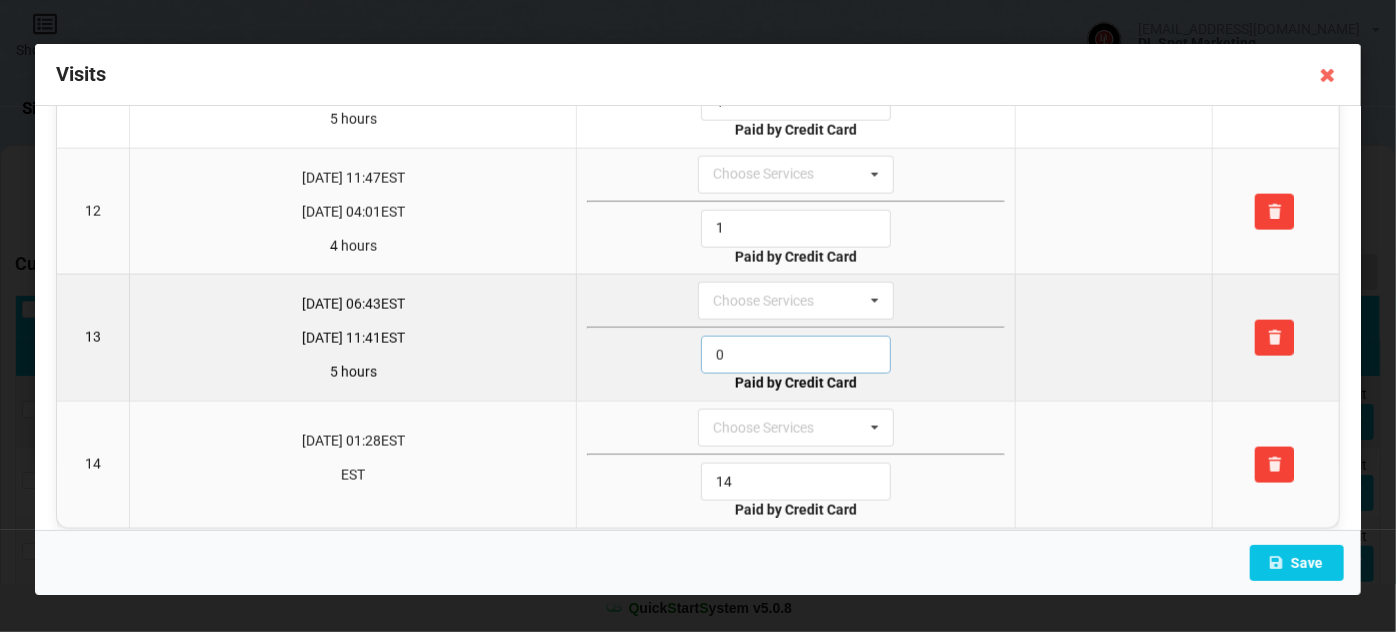 click on "0" at bounding box center [796, 355] 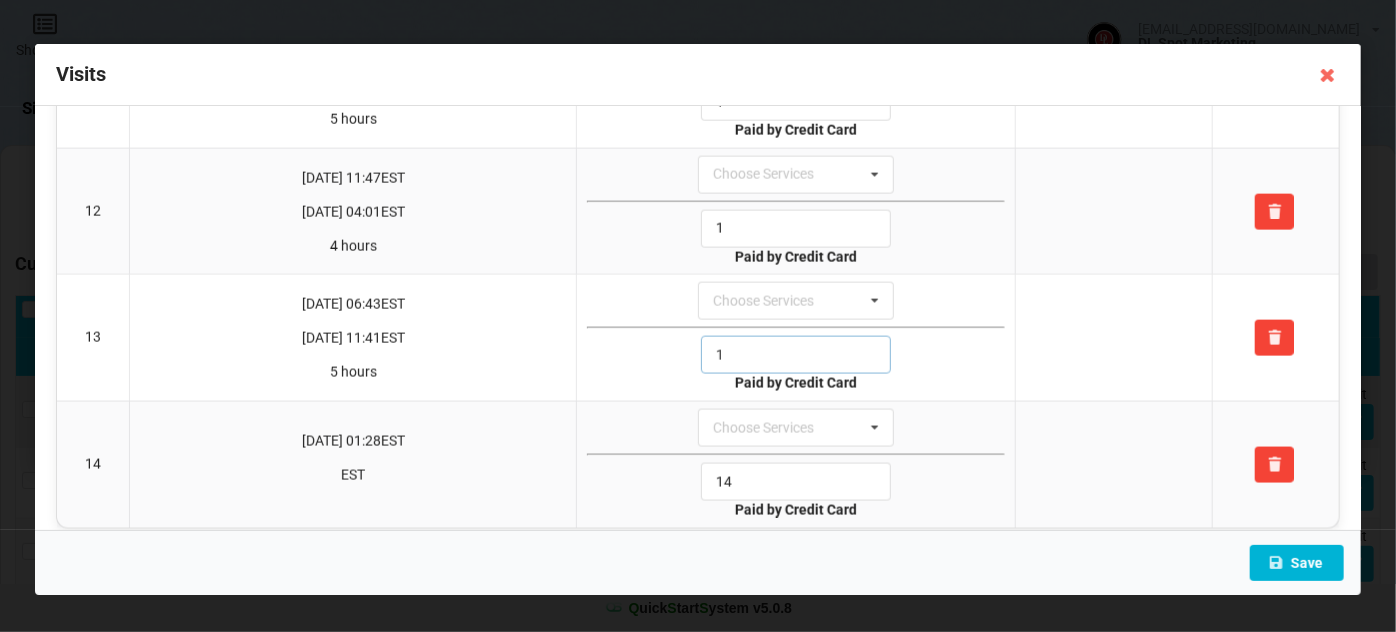 type on "1" 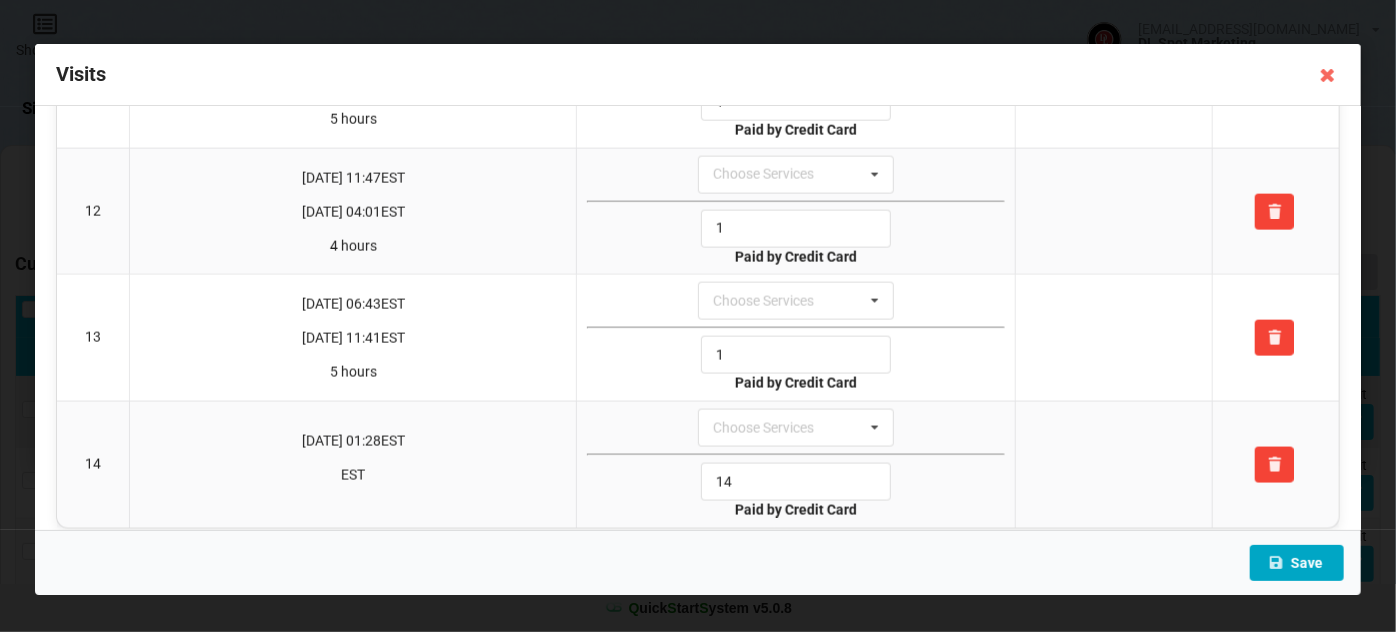 click at bounding box center [1276, 562] 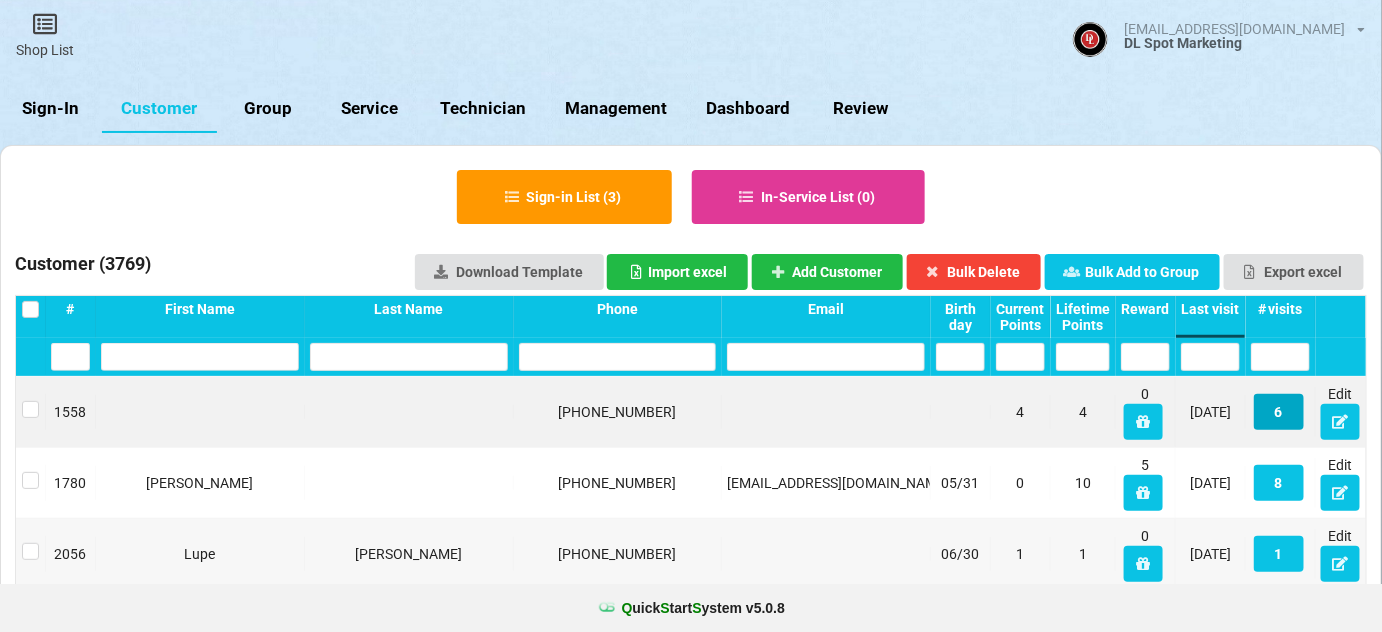 click on "6" at bounding box center [1279, 412] 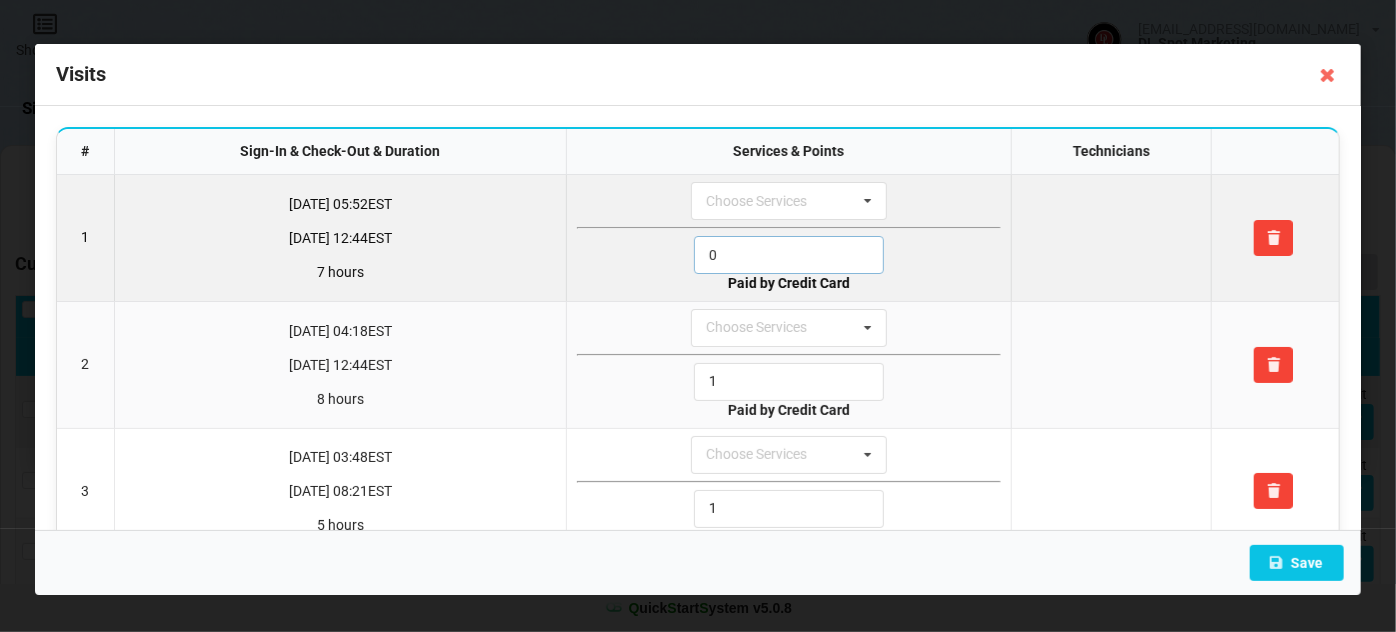 click on "0" at bounding box center [789, 255] 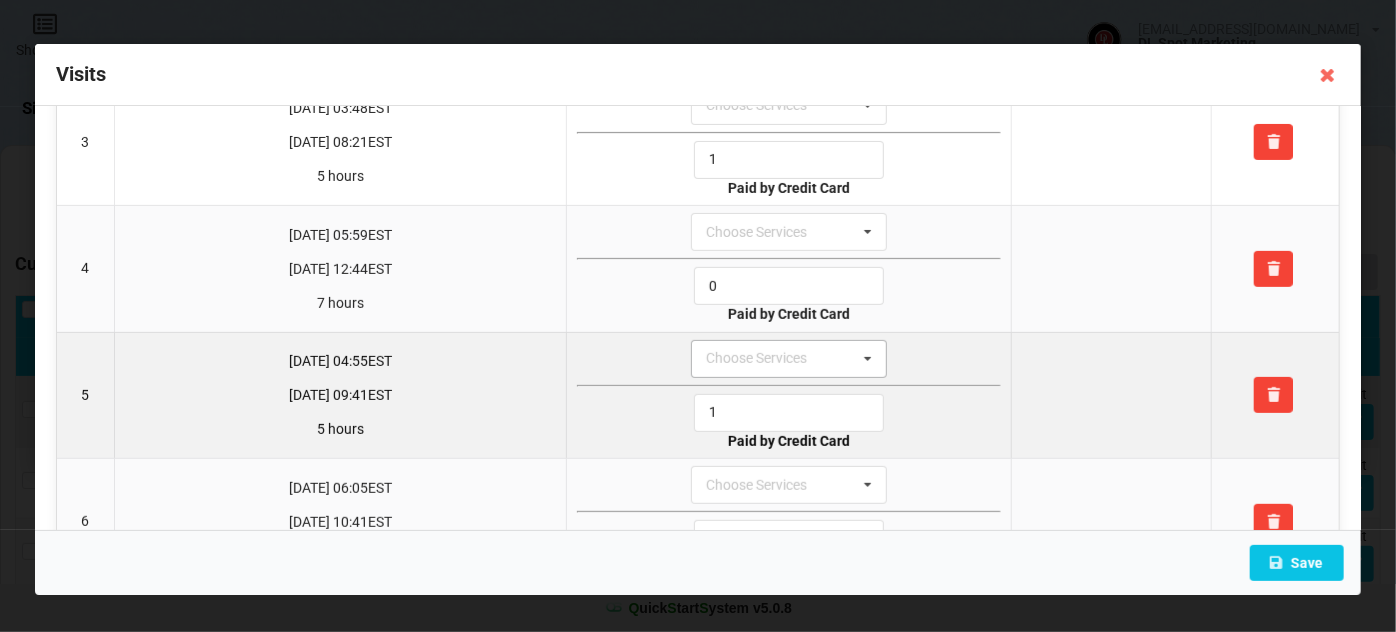 scroll, scrollTop: 418, scrollLeft: 0, axis: vertical 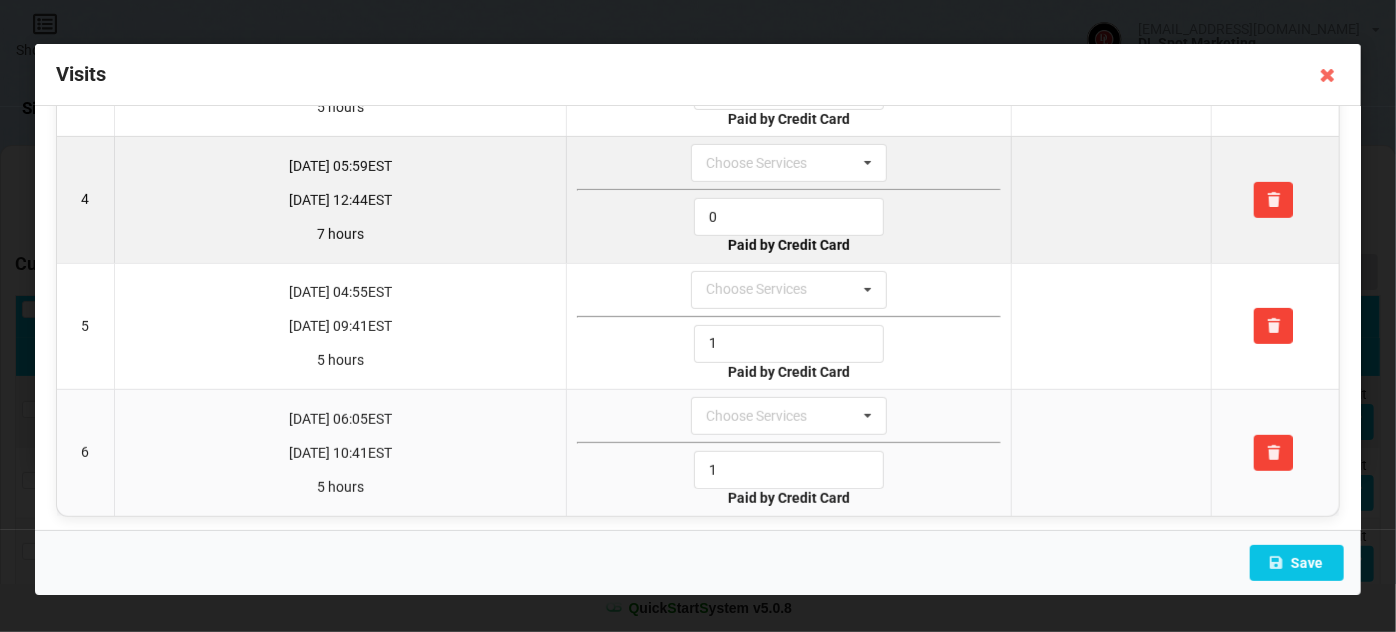 type on "1" 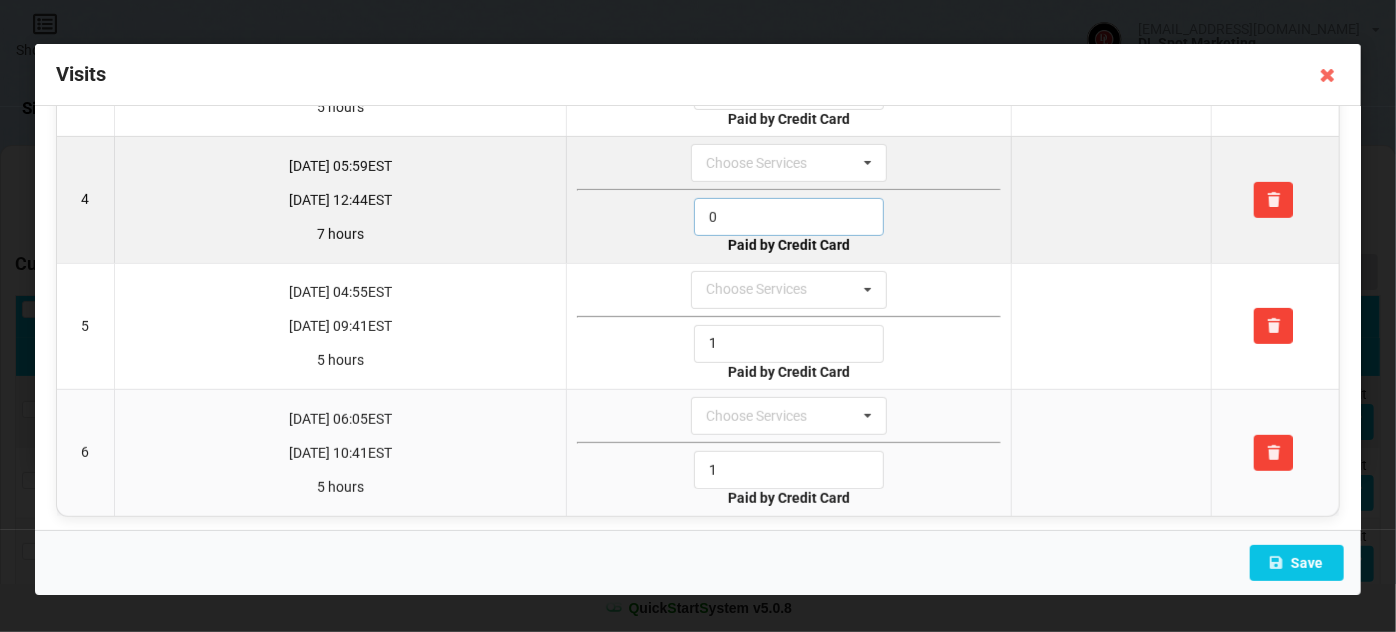 click on "0" at bounding box center (789, 217) 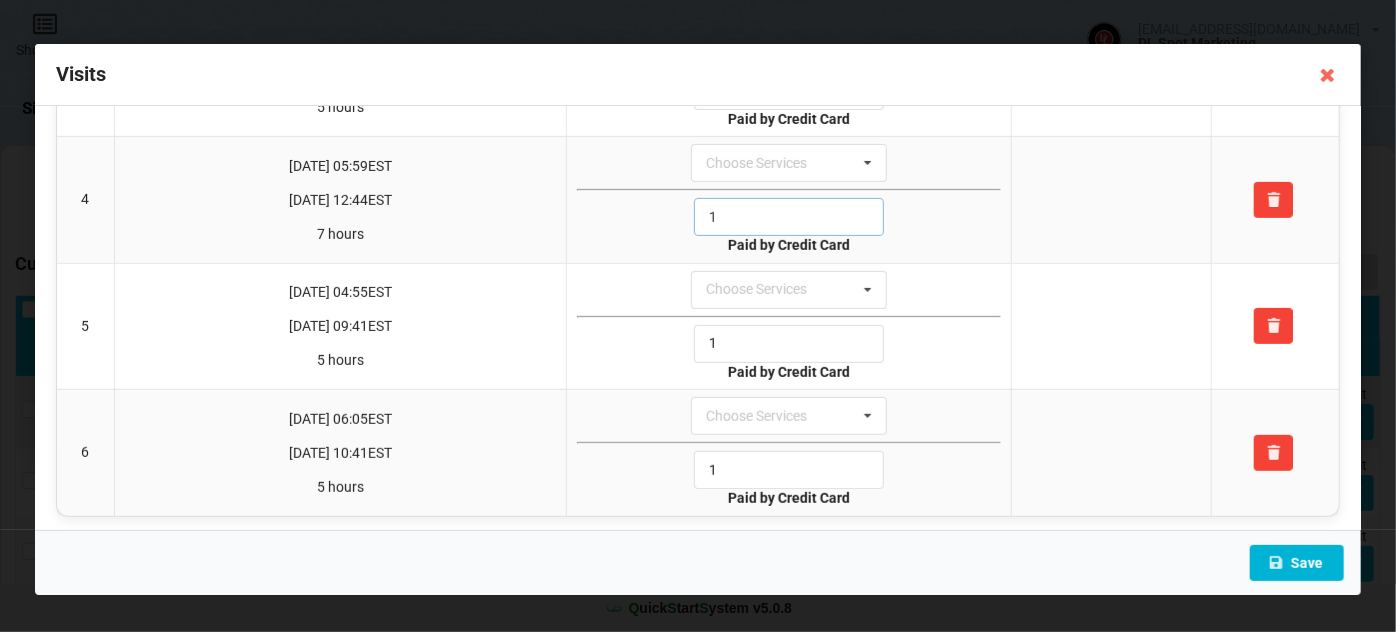 type on "1" 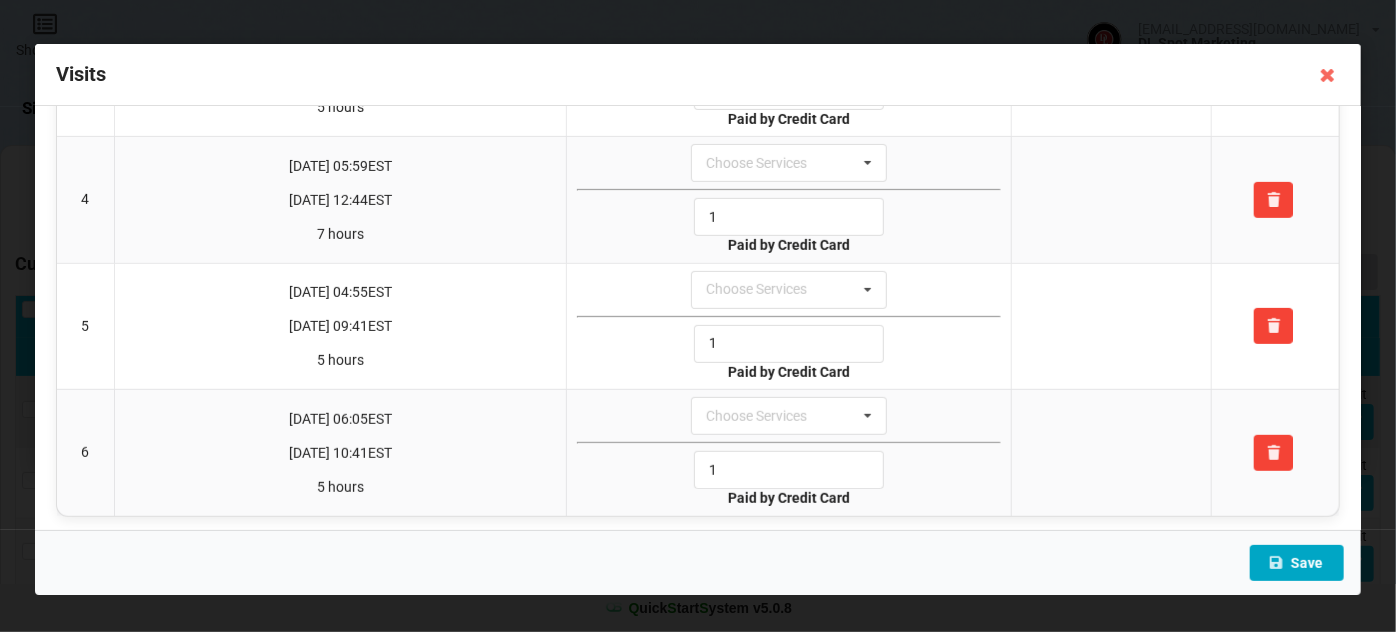 click on "Save" at bounding box center [1297, 563] 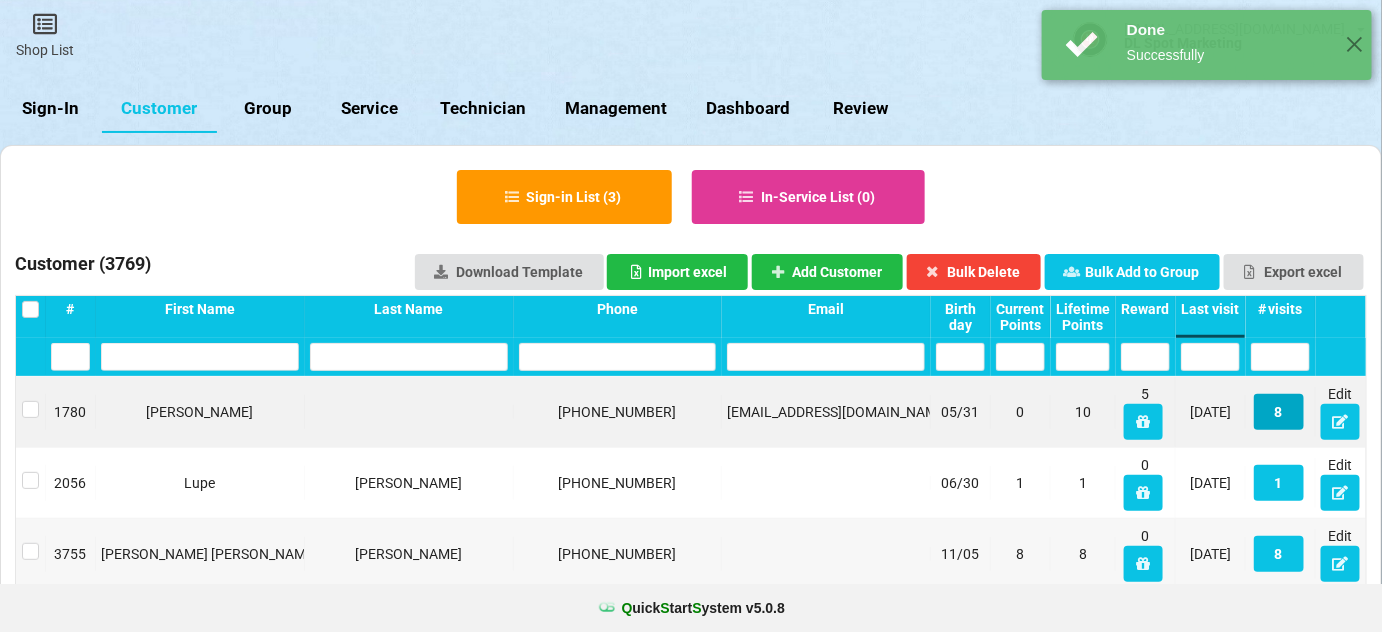 click on "8" at bounding box center (1279, 412) 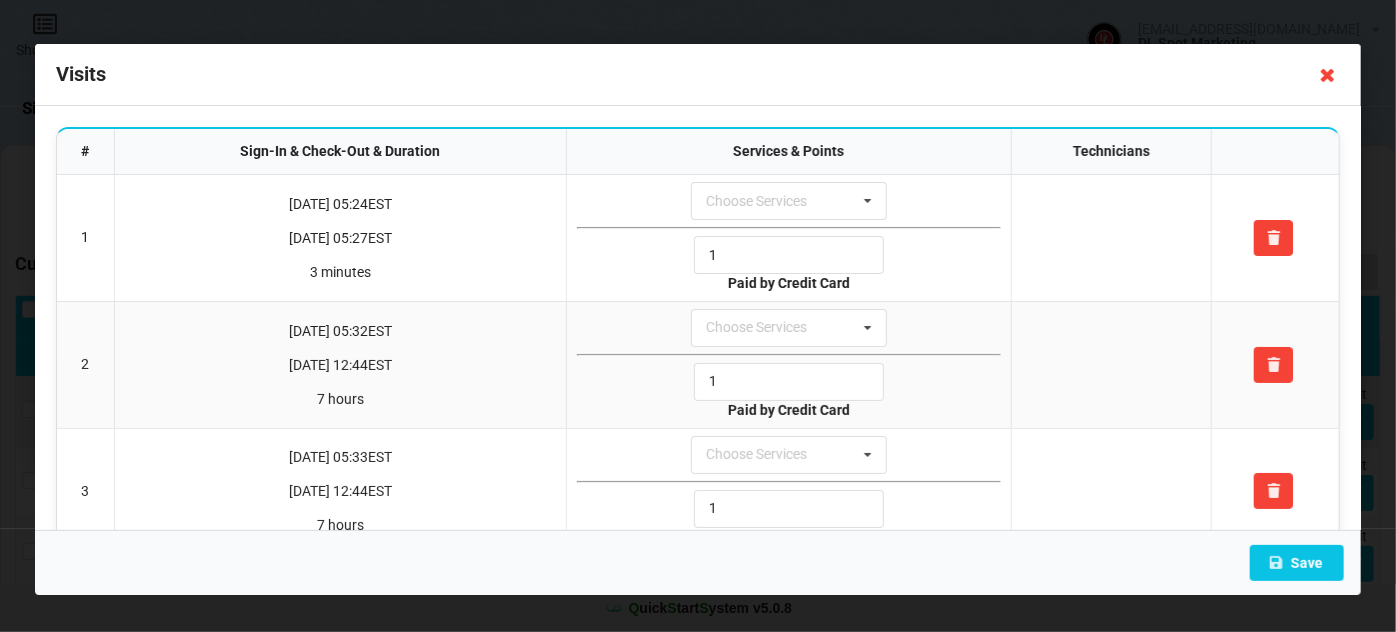 click at bounding box center [1328, 75] 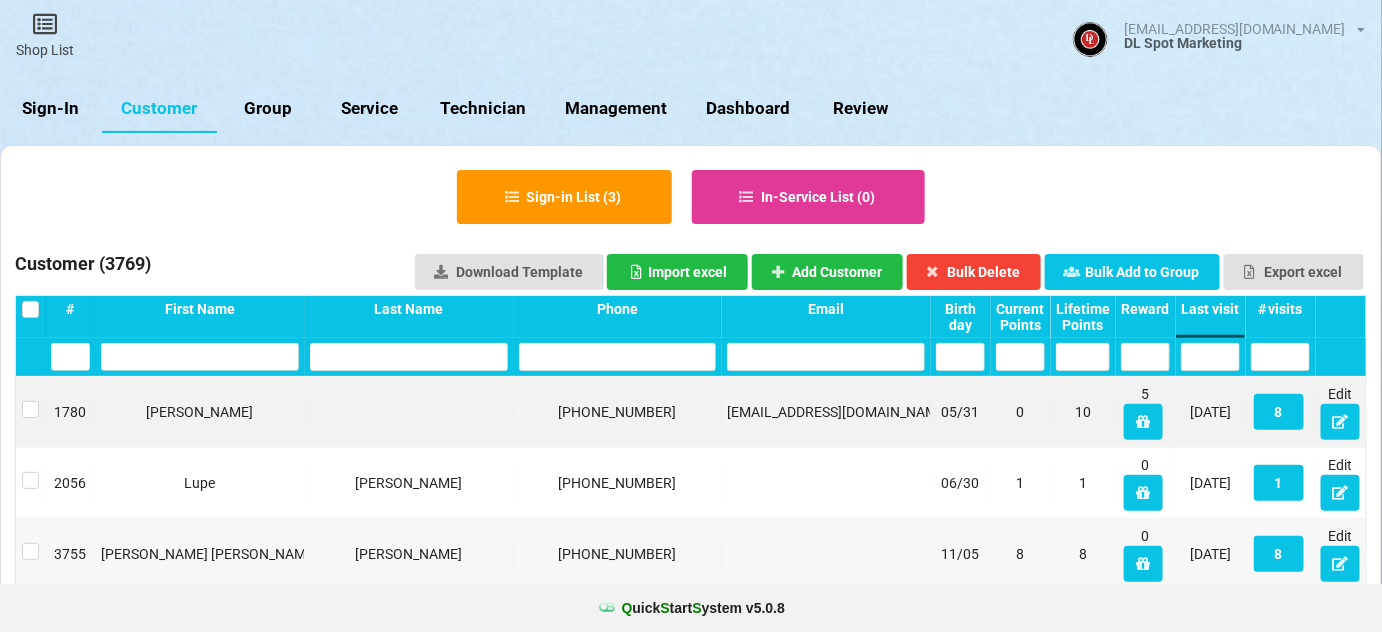 click on "Sign-In" at bounding box center (51, 109) 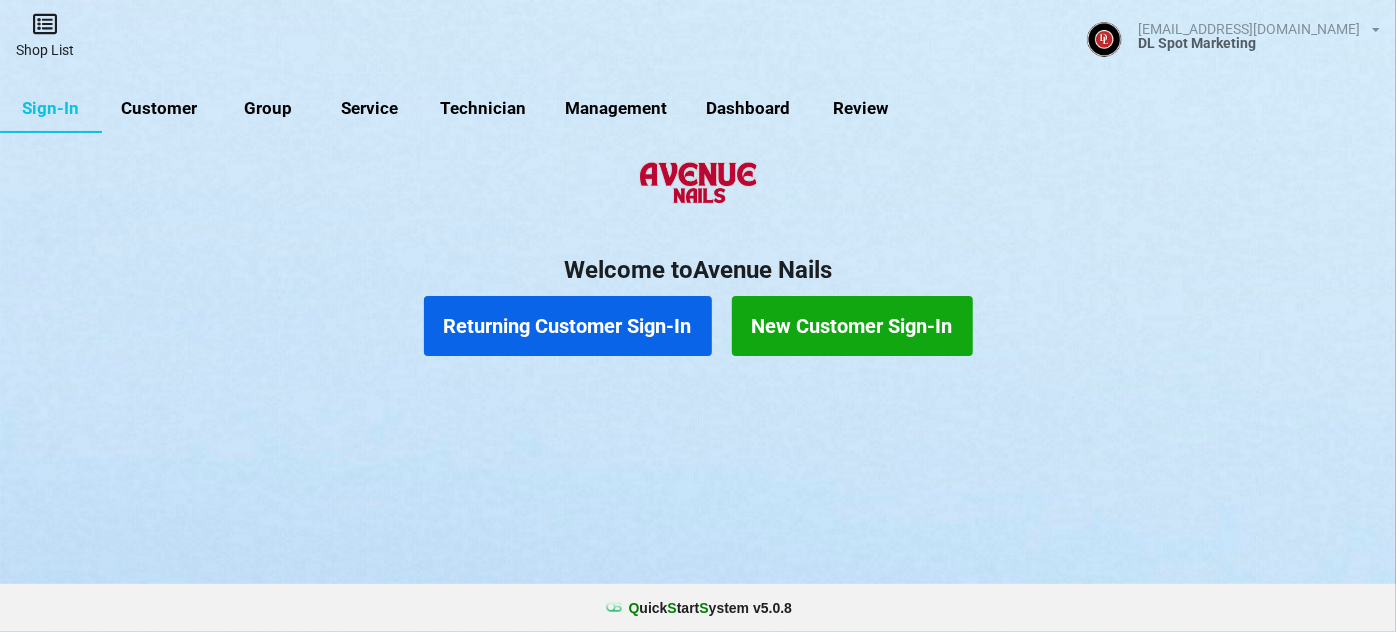 click at bounding box center (45, 24) 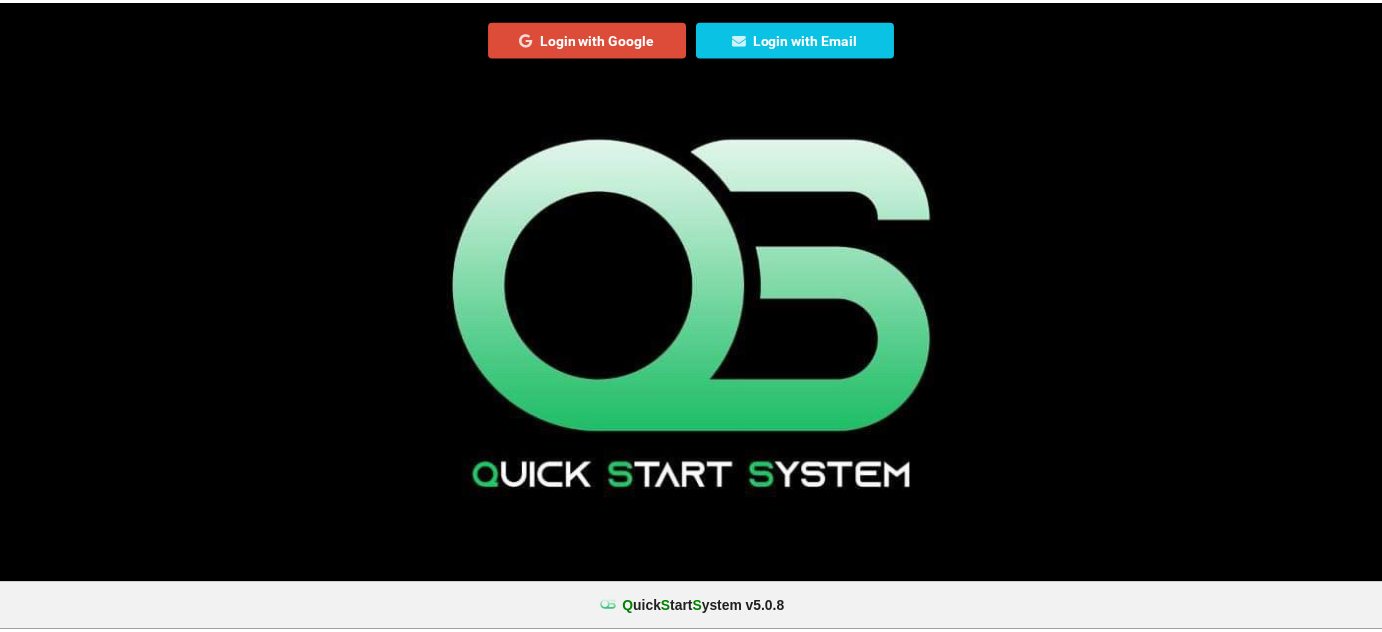 scroll, scrollTop: 0, scrollLeft: 0, axis: both 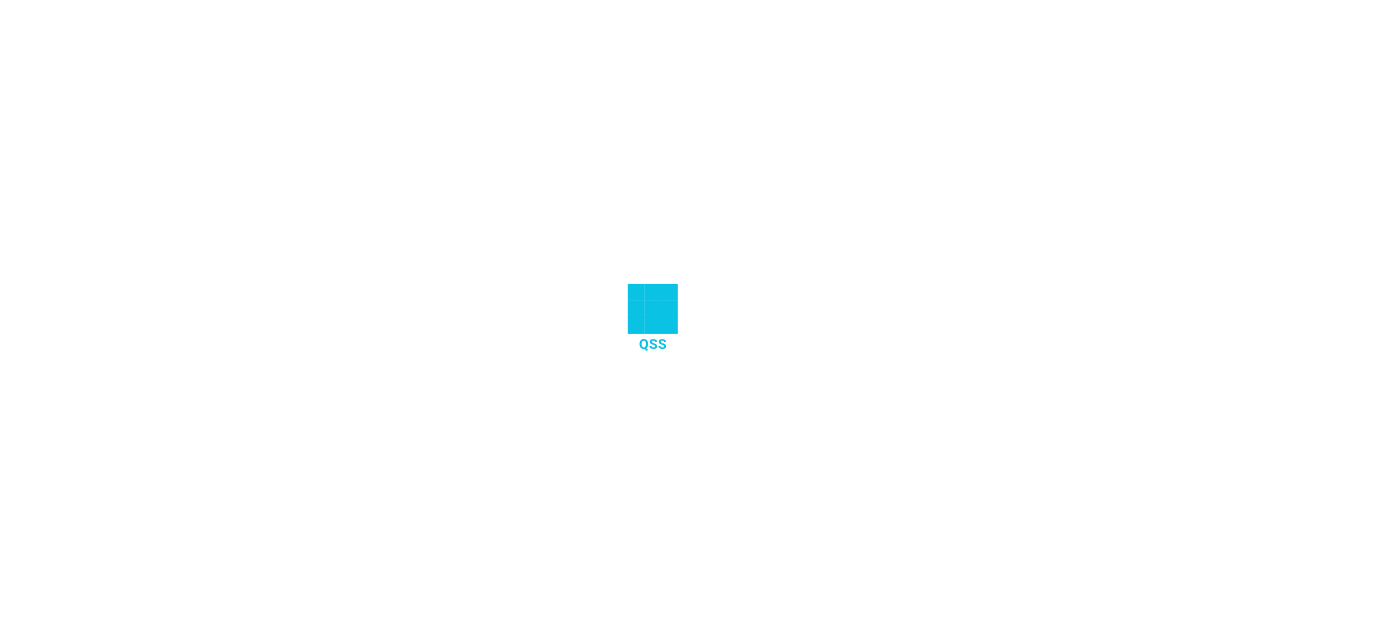select on "25" 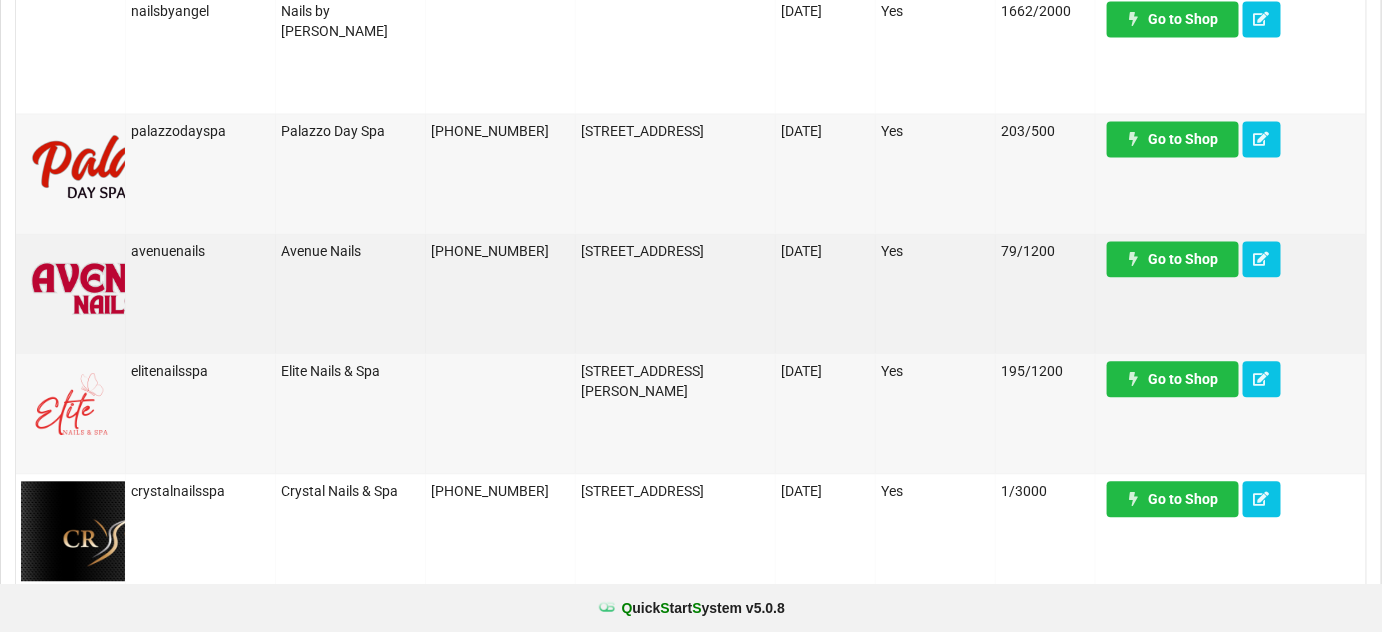 scroll, scrollTop: 1333, scrollLeft: 0, axis: vertical 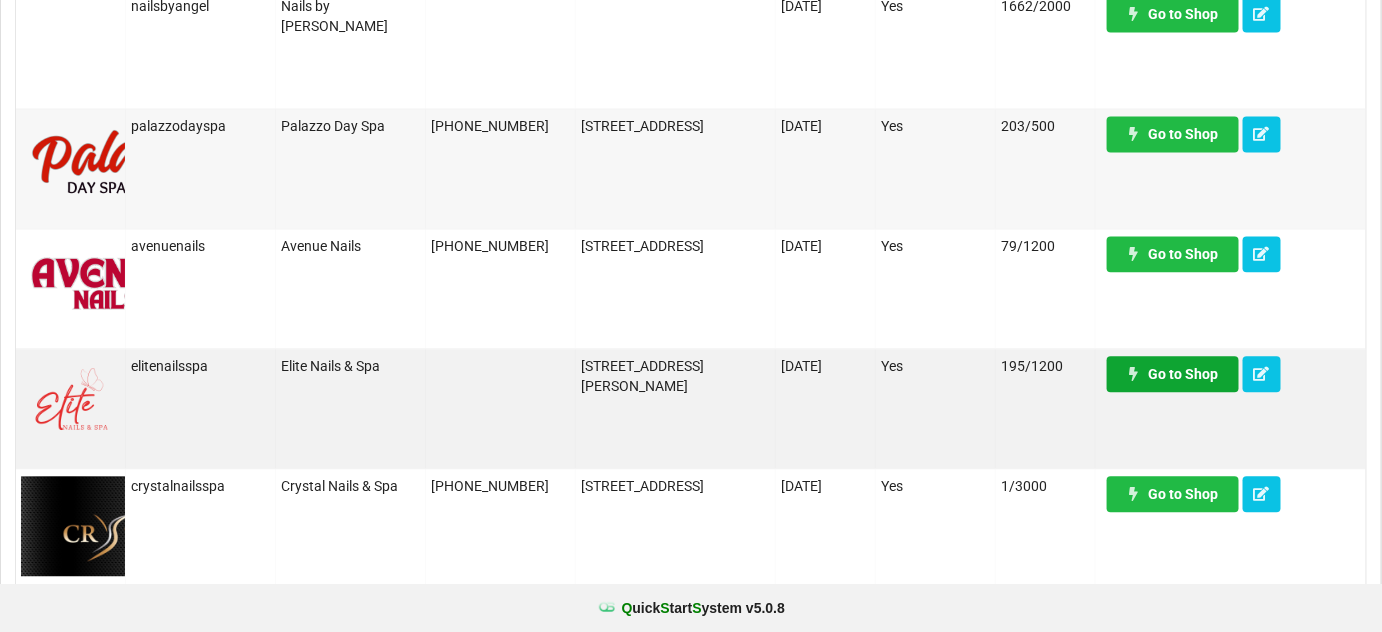 click on "Go to Shop" at bounding box center (1173, 374) 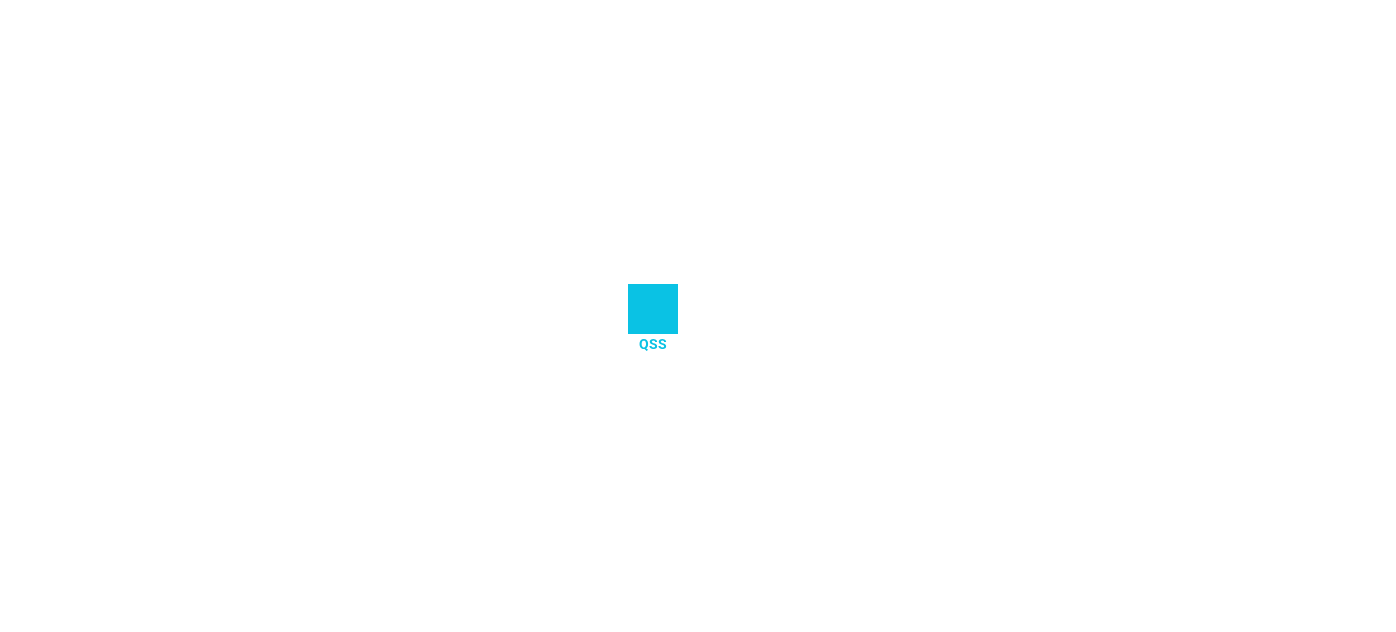 scroll, scrollTop: 0, scrollLeft: 0, axis: both 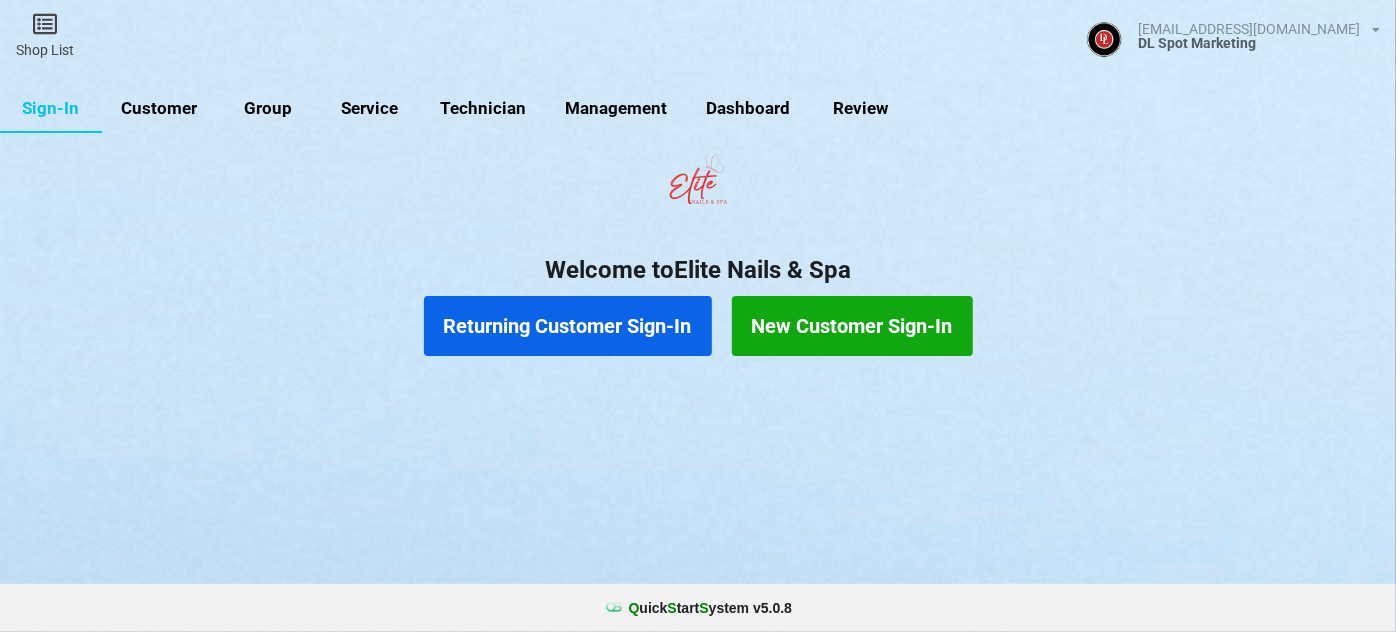 click on "Customer" at bounding box center (159, 109) 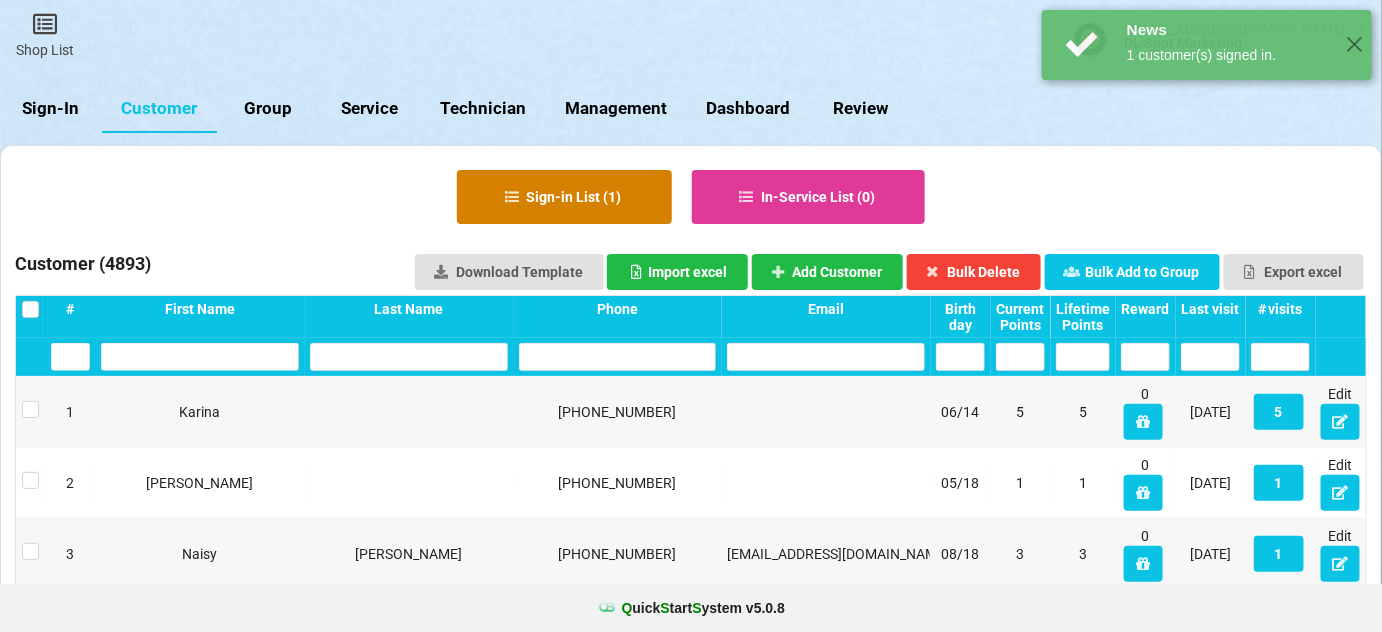 click on "Sign-in List ( 1 )" at bounding box center (564, 197) 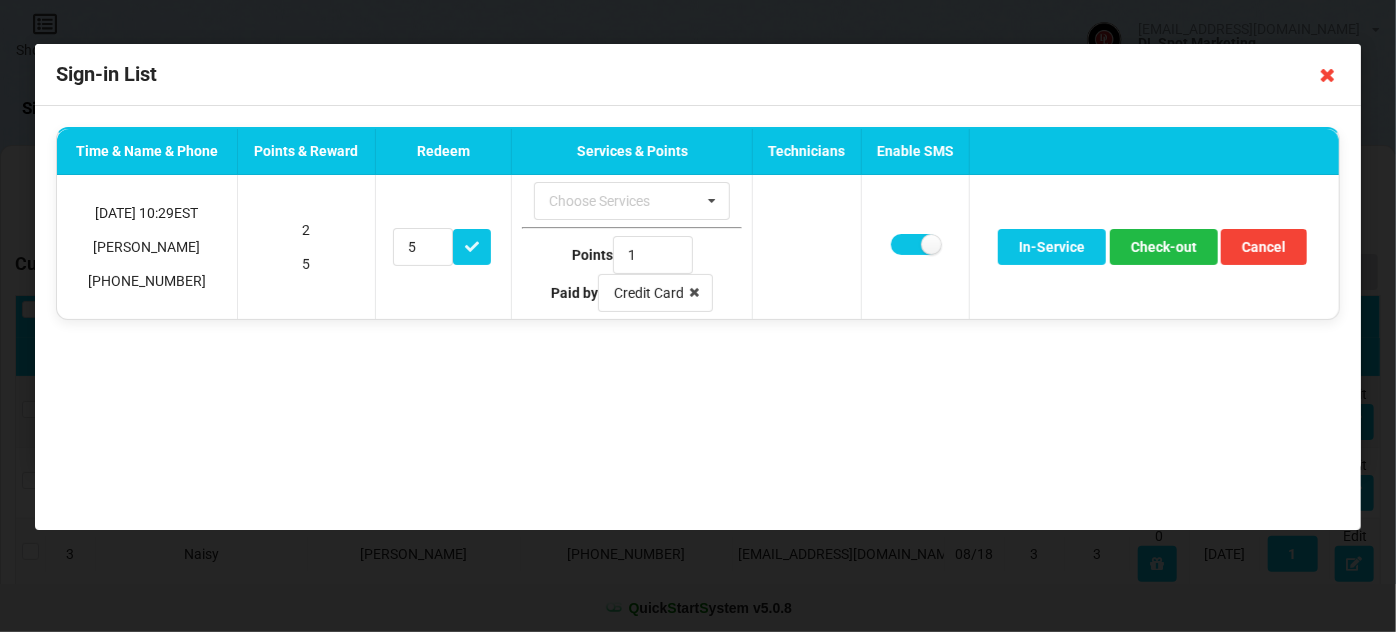 click at bounding box center (1328, 75) 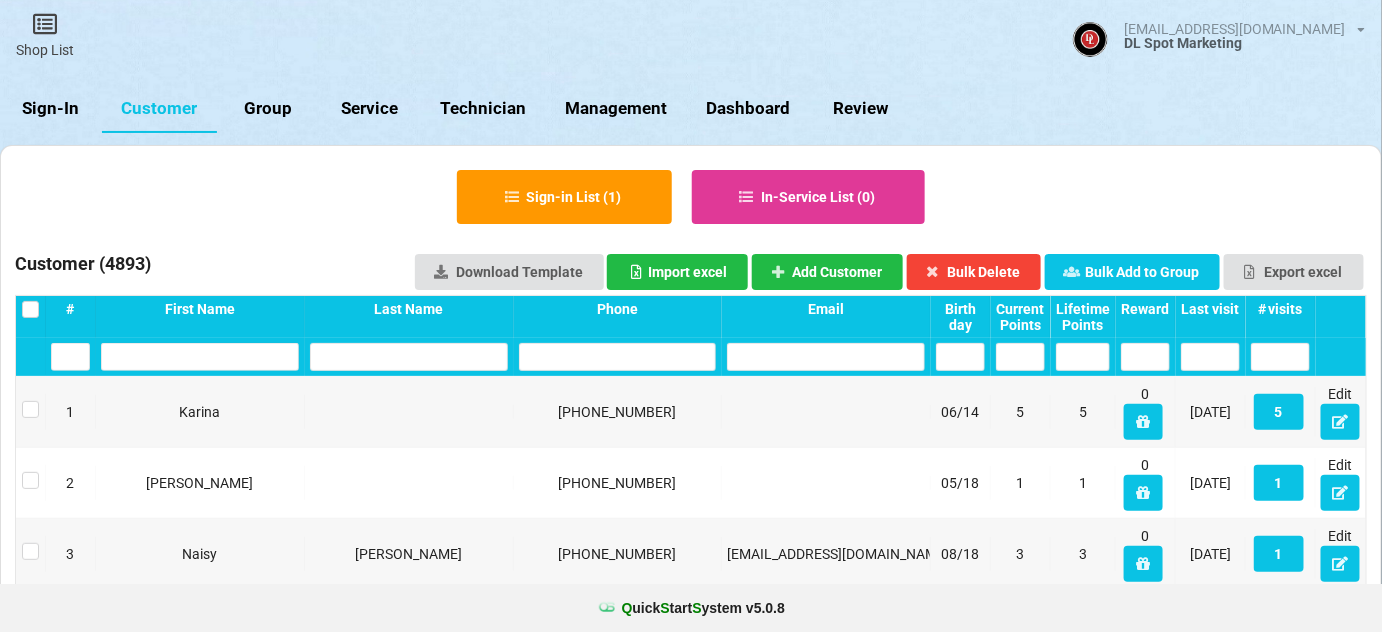 click on "Last visit" at bounding box center (1210, 309) 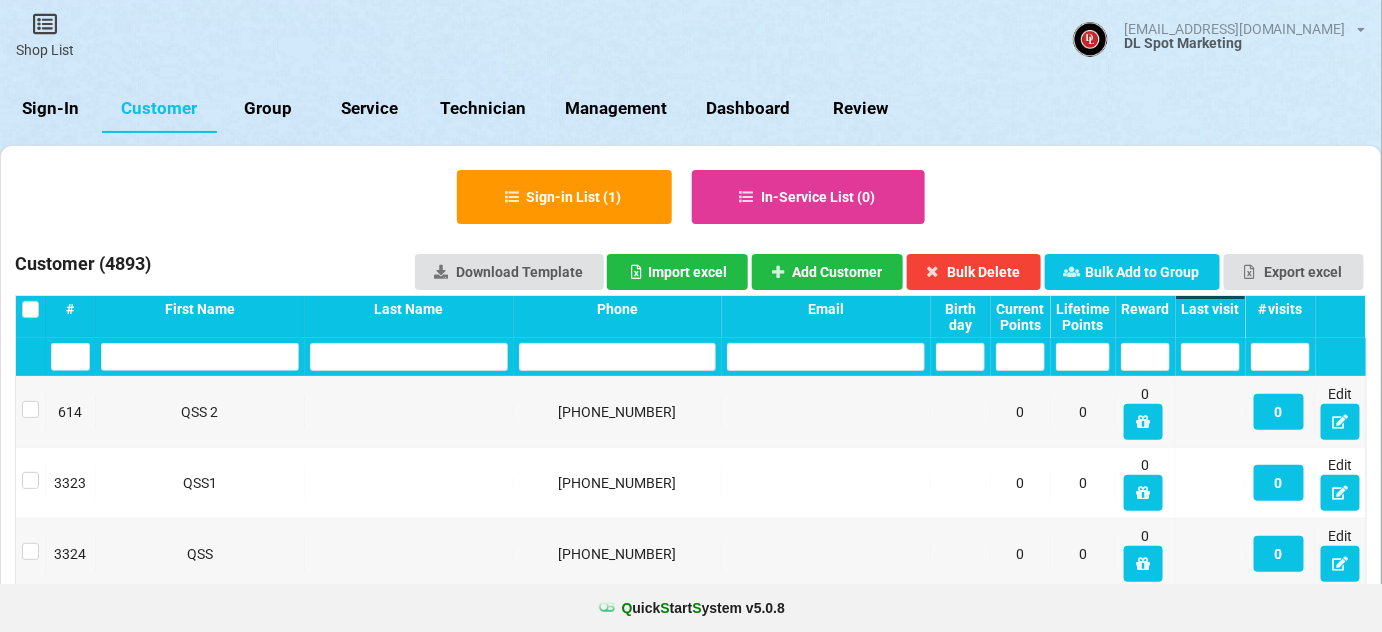 click on "Last visit" at bounding box center (1210, 309) 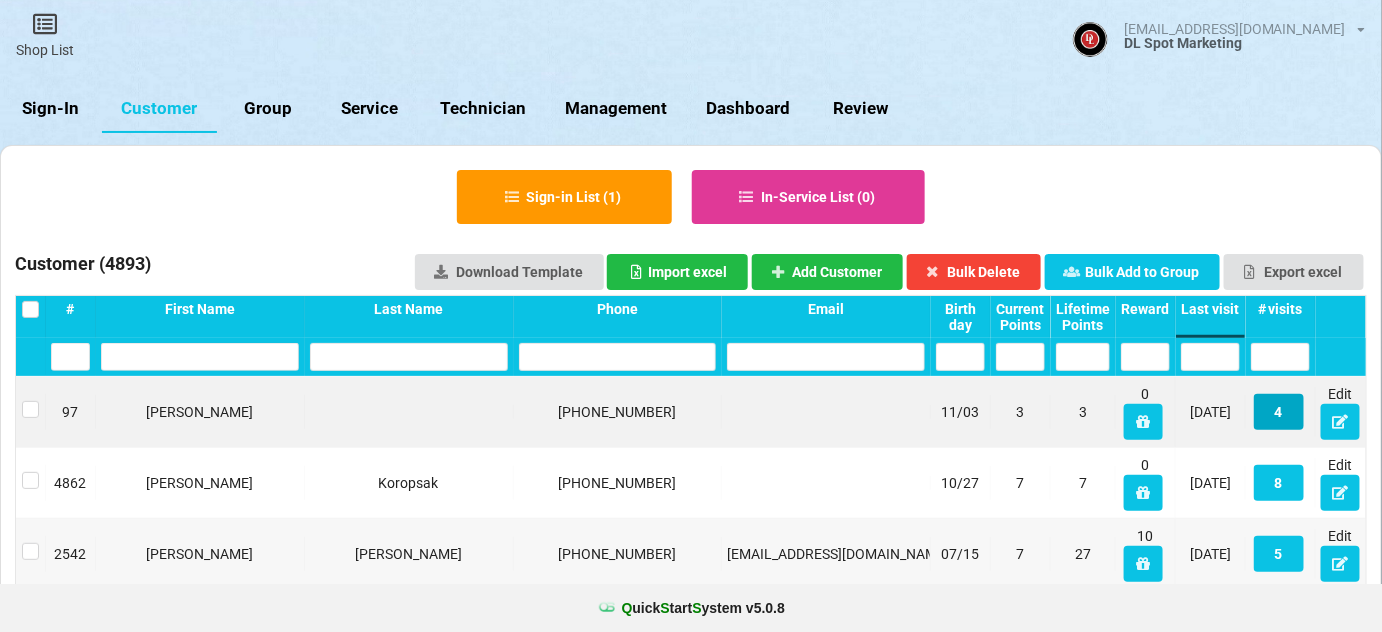 click on "4" at bounding box center [1279, 412] 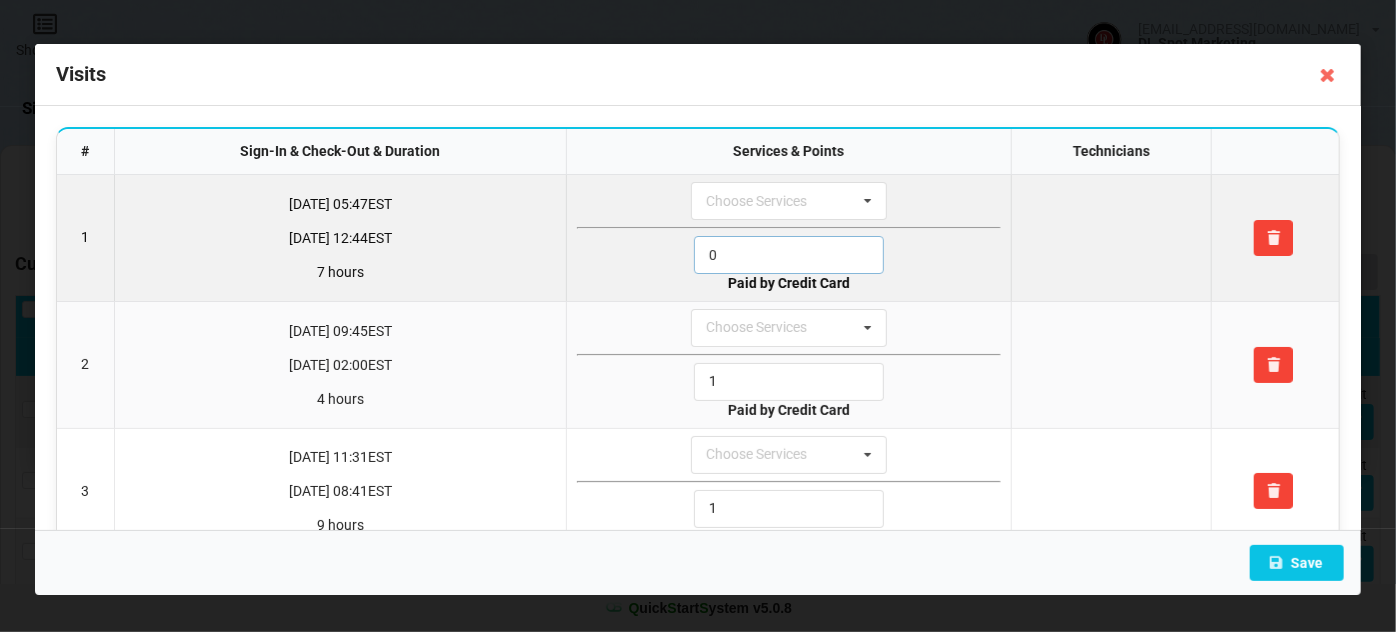 click on "0" at bounding box center (789, 255) 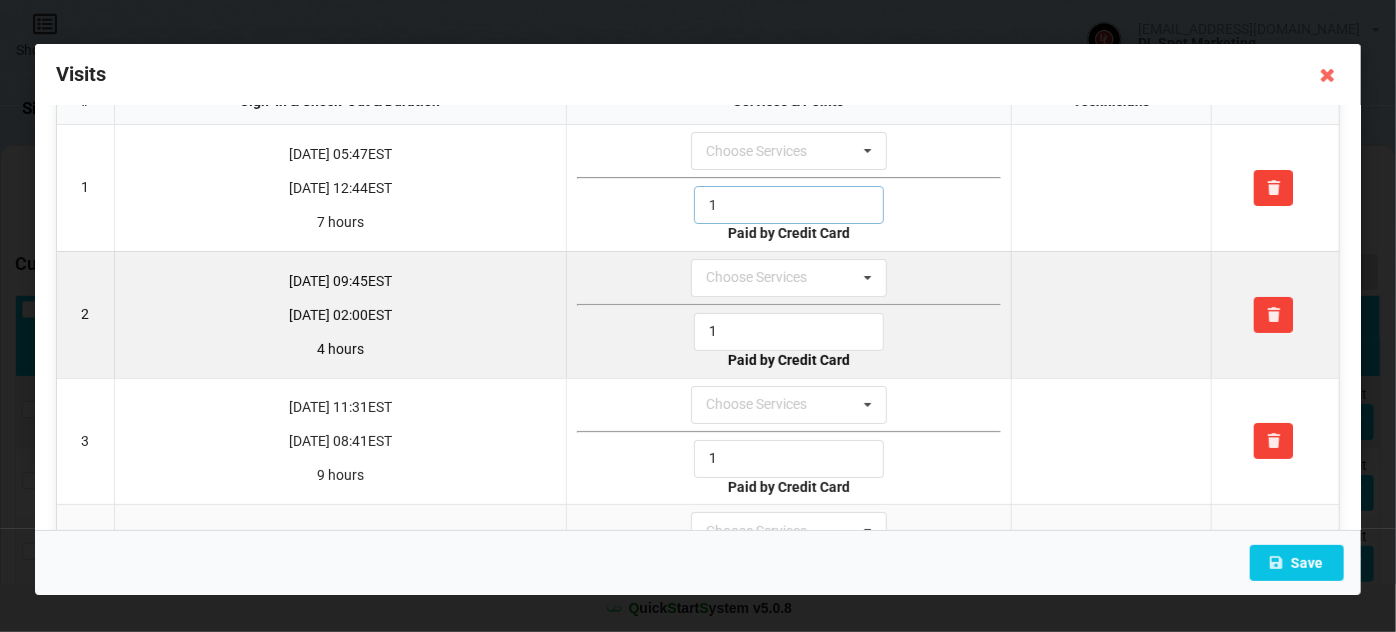 scroll, scrollTop: 167, scrollLeft: 0, axis: vertical 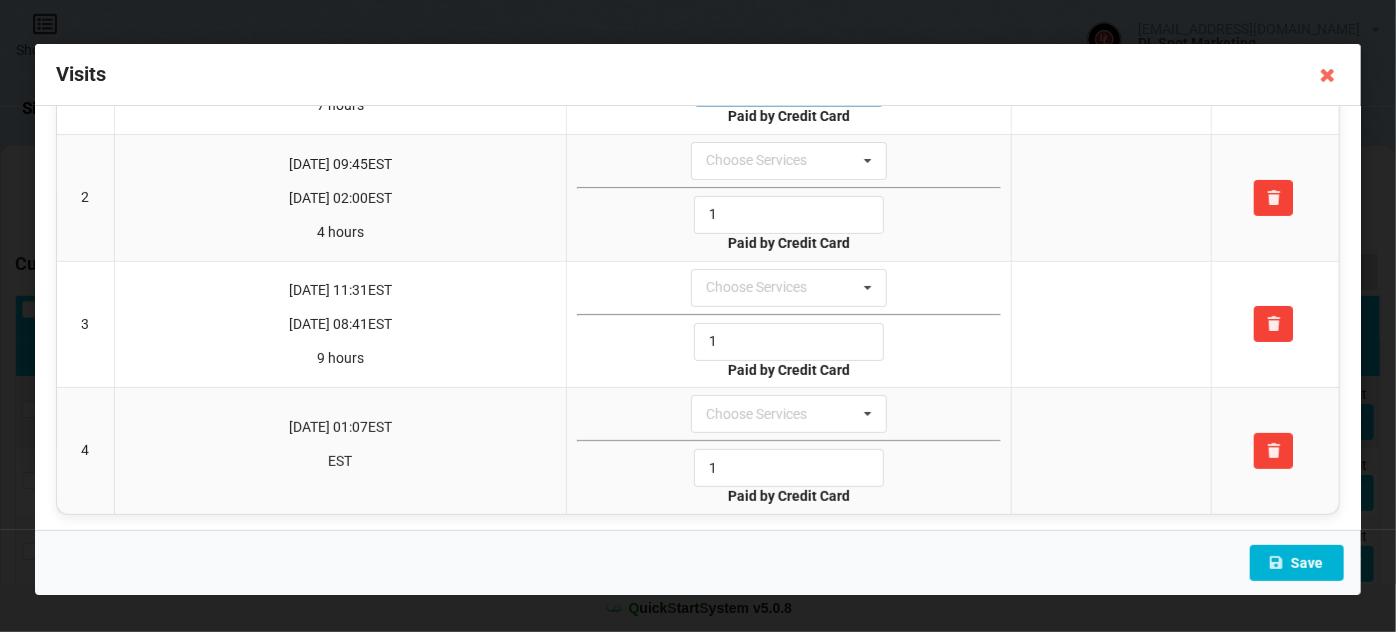 type on "1" 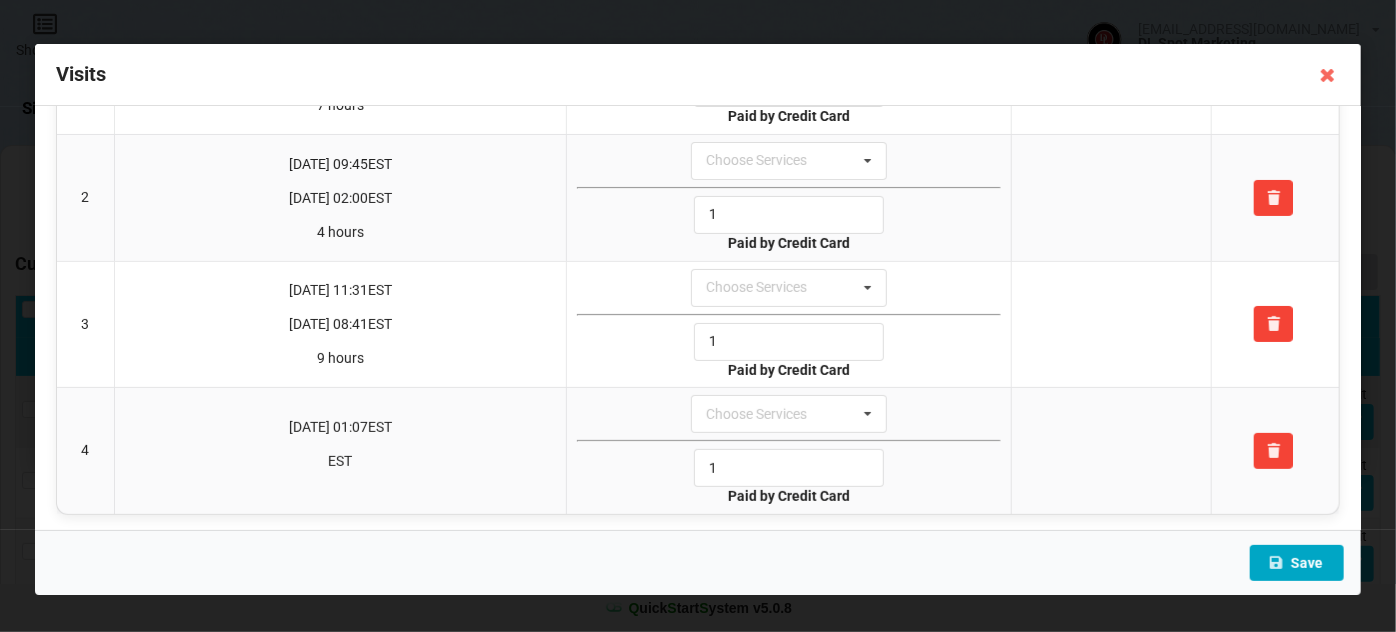 click on "Save" at bounding box center [1297, 563] 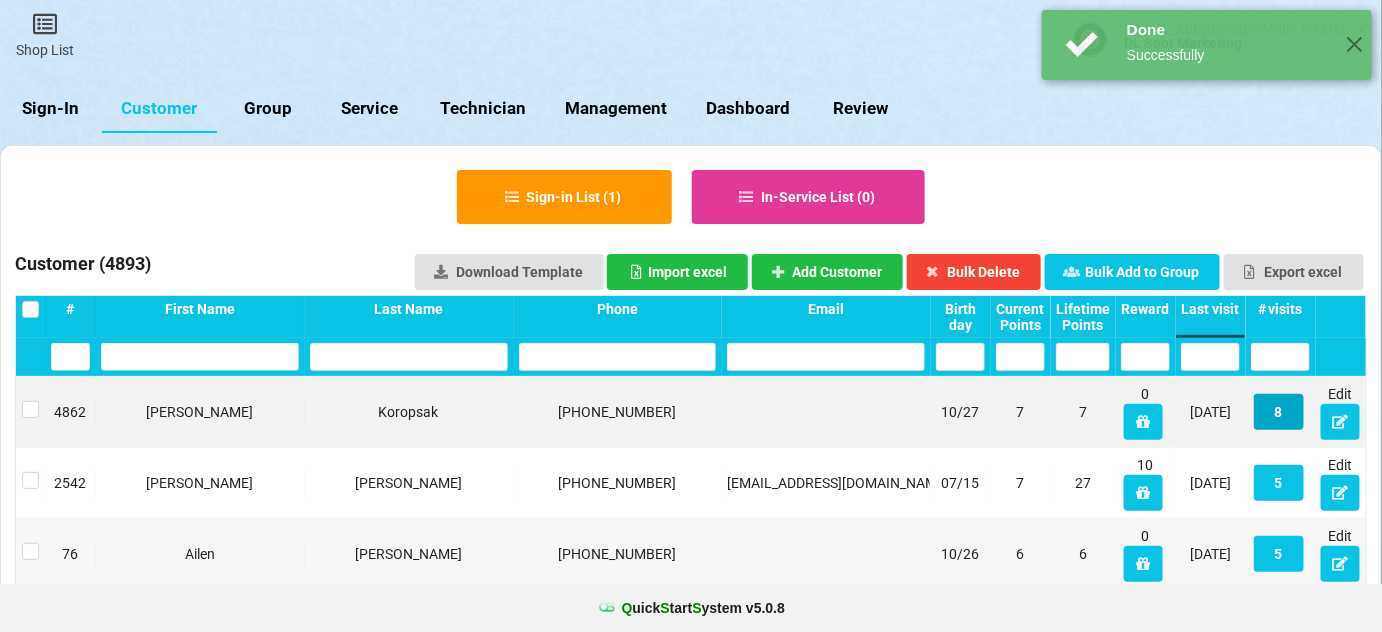 click on "8" at bounding box center [1279, 412] 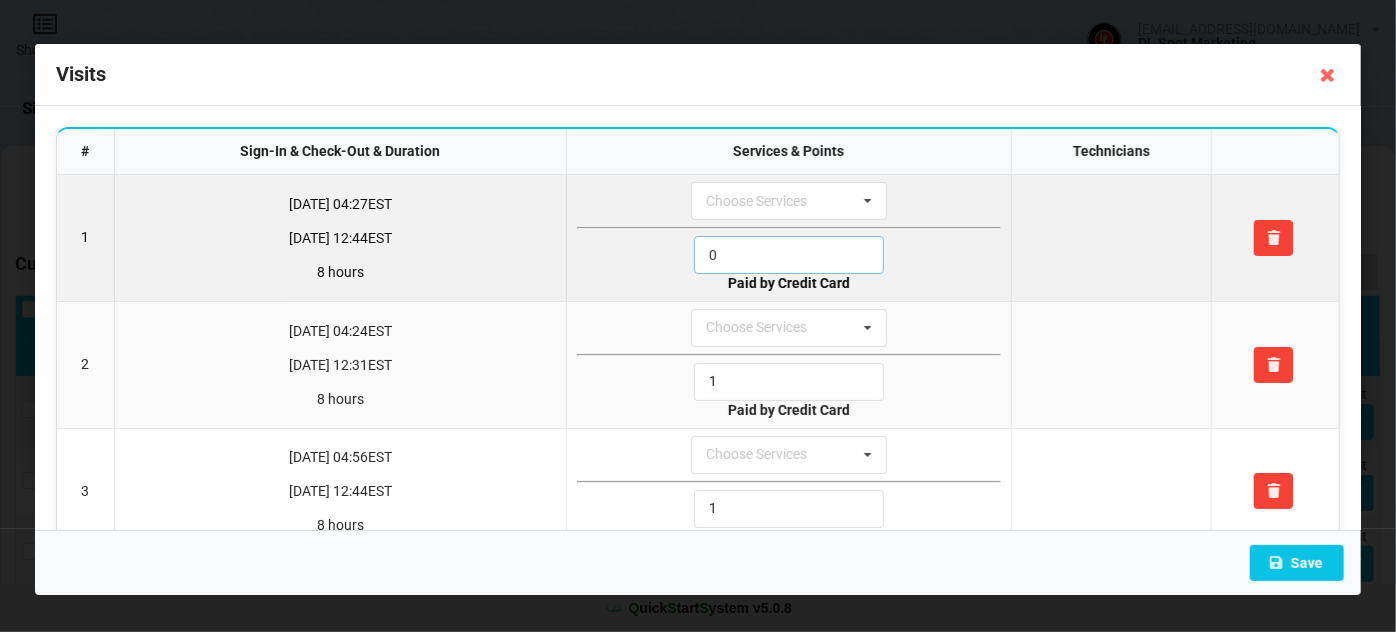 click on "0" at bounding box center [789, 255] 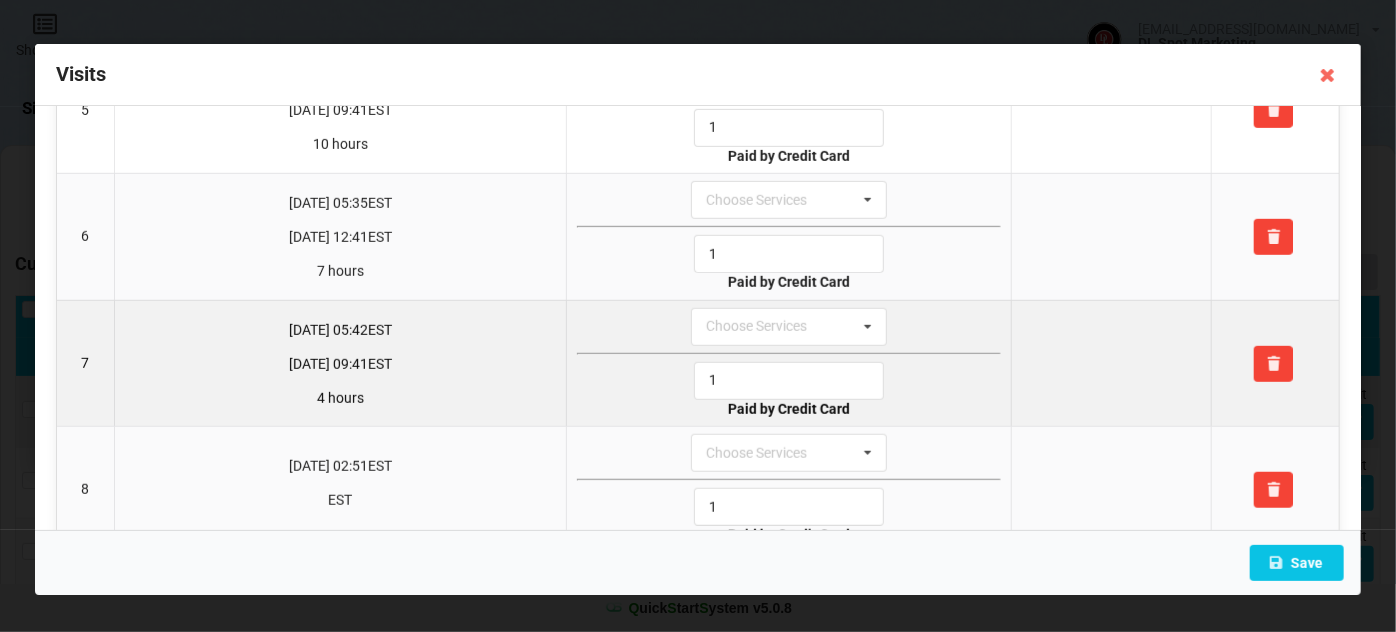 scroll, scrollTop: 668, scrollLeft: 0, axis: vertical 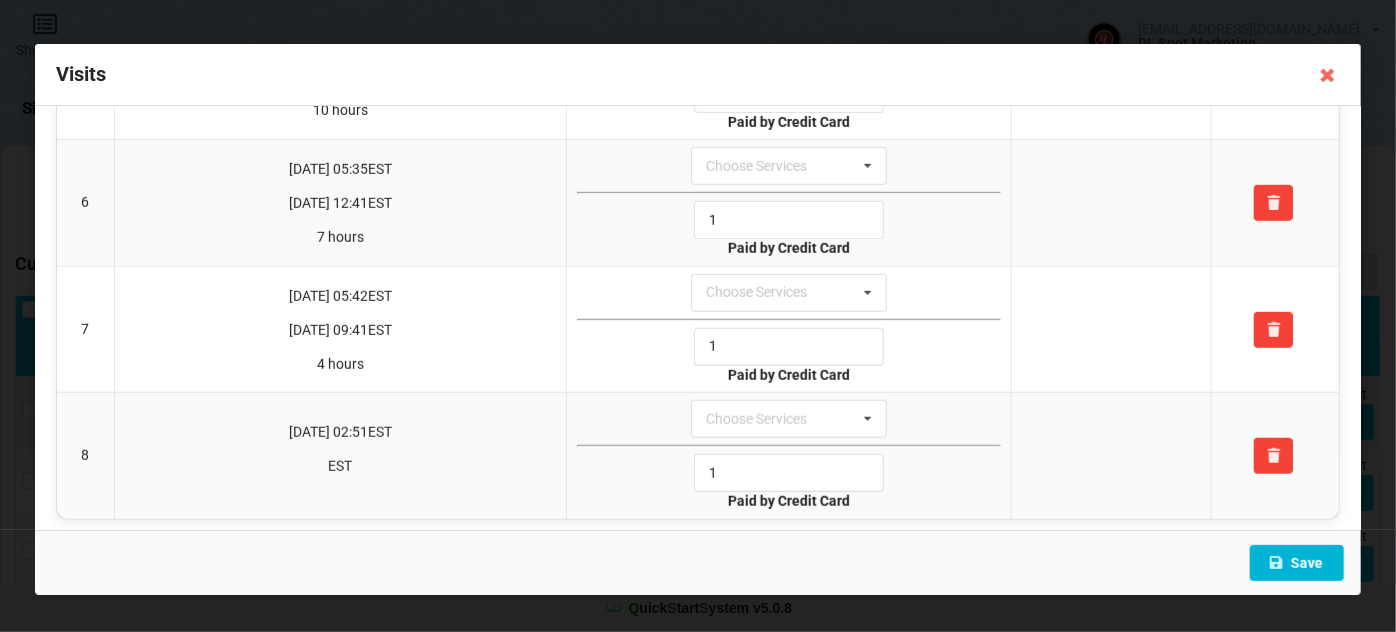 type on "1" 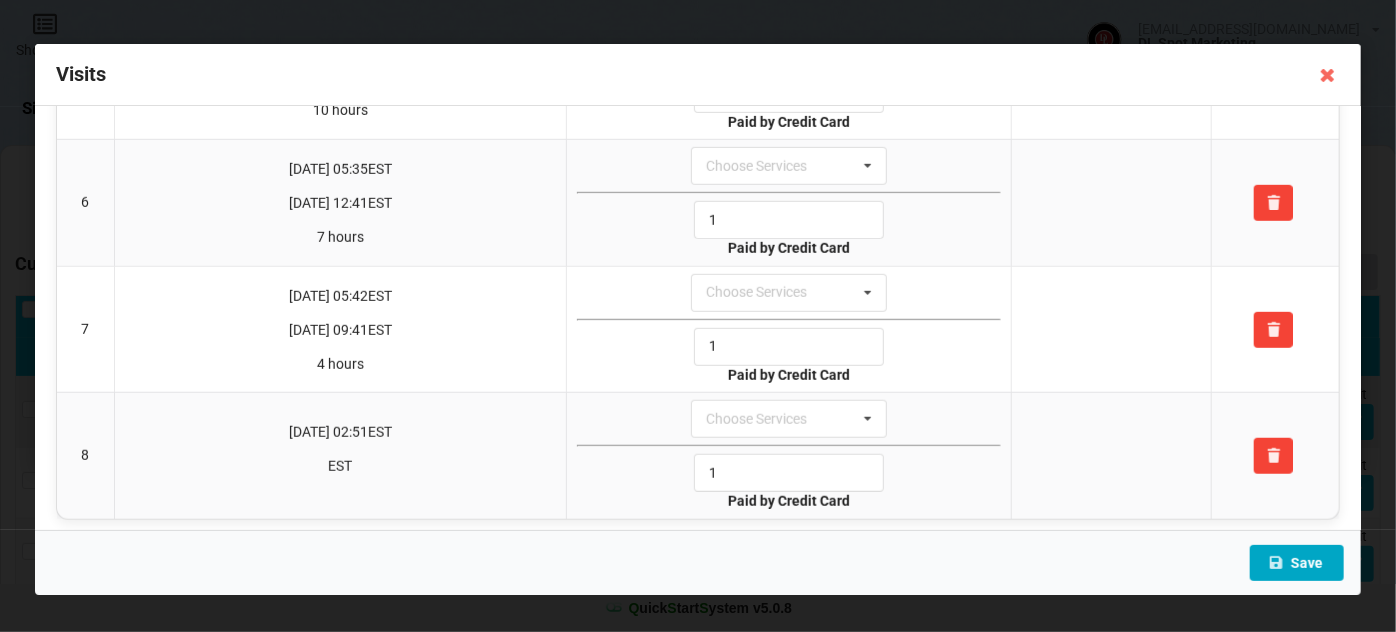 click on "Save" at bounding box center [1297, 563] 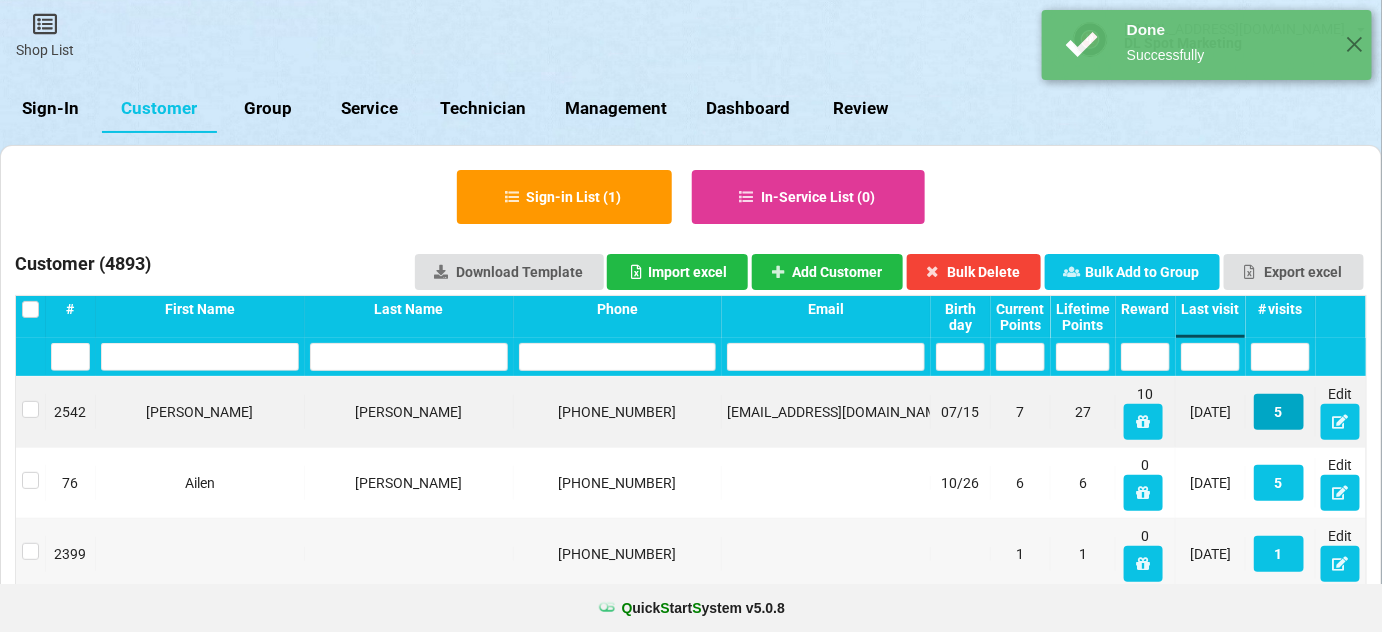 click on "5" at bounding box center [1279, 412] 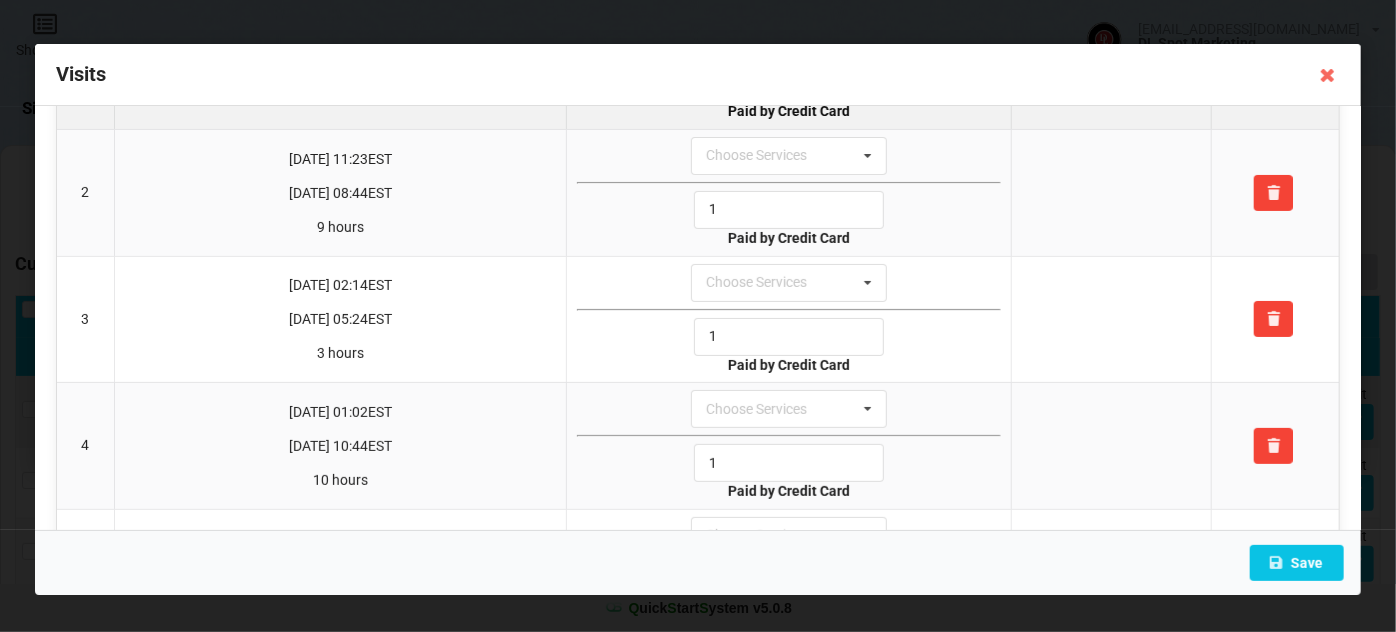 scroll, scrollTop: 0, scrollLeft: 0, axis: both 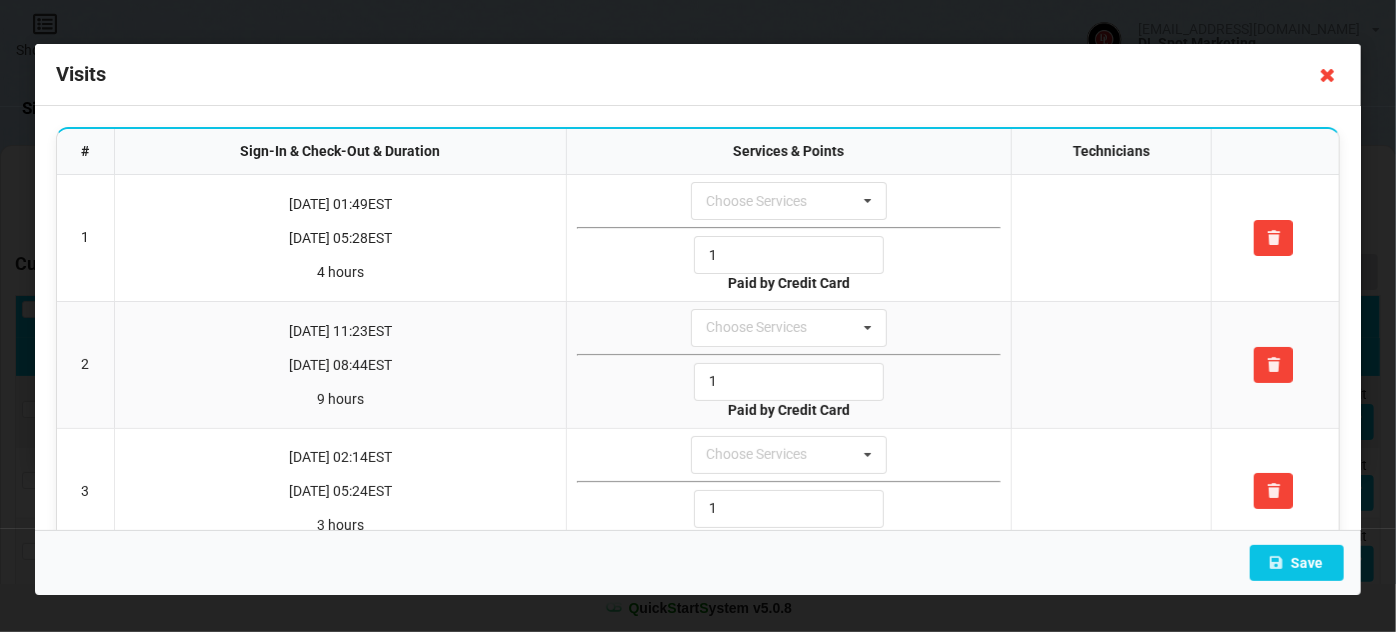 click at bounding box center [1328, 75] 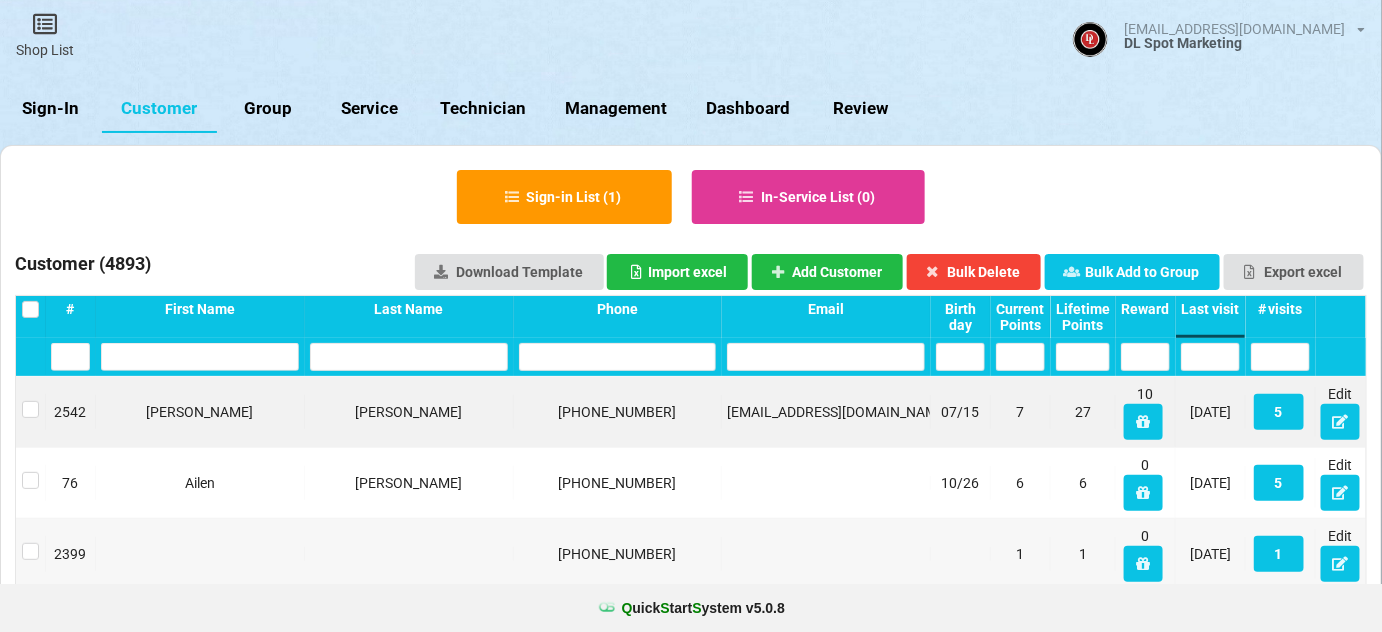 click on "Sign-In" at bounding box center [51, 109] 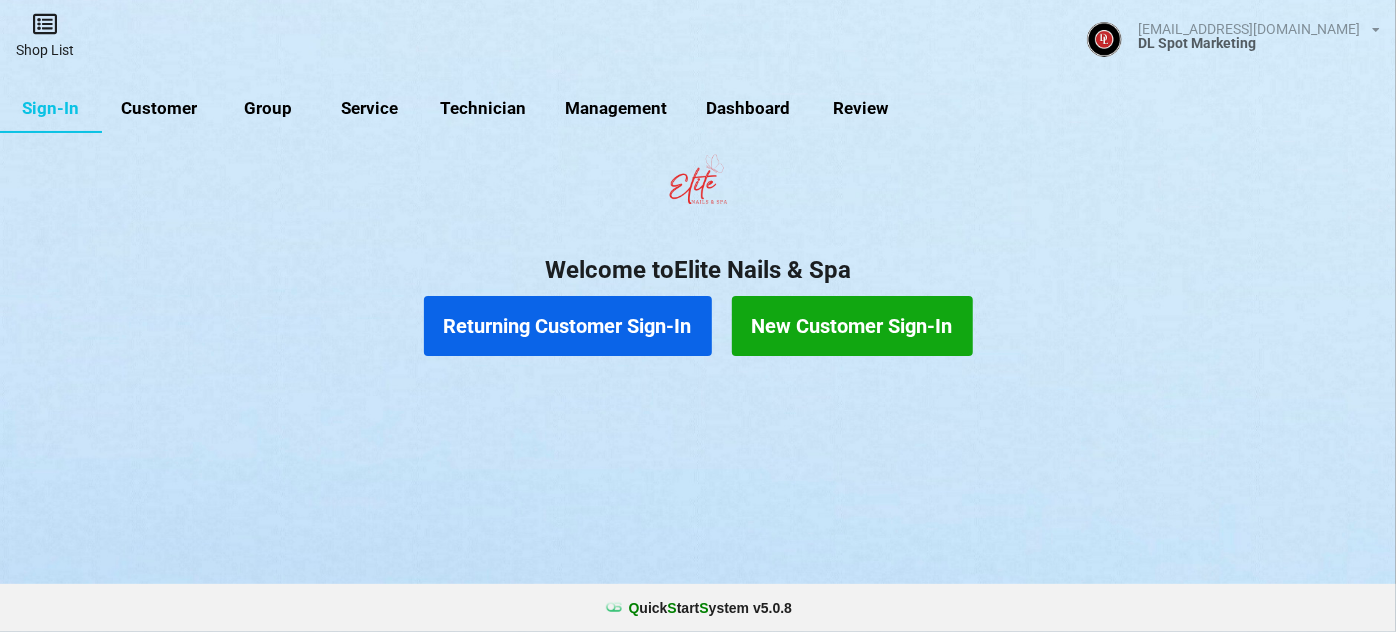 click on "Shop List" at bounding box center [45, 35] 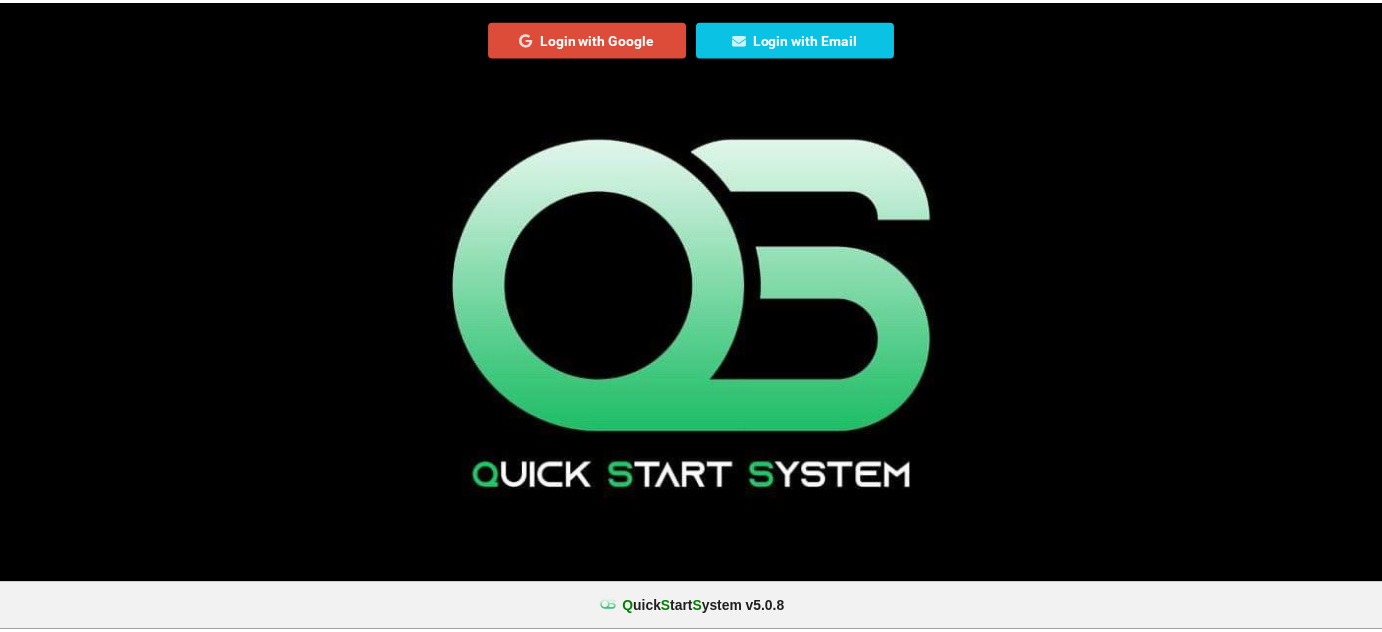 scroll, scrollTop: 0, scrollLeft: 0, axis: both 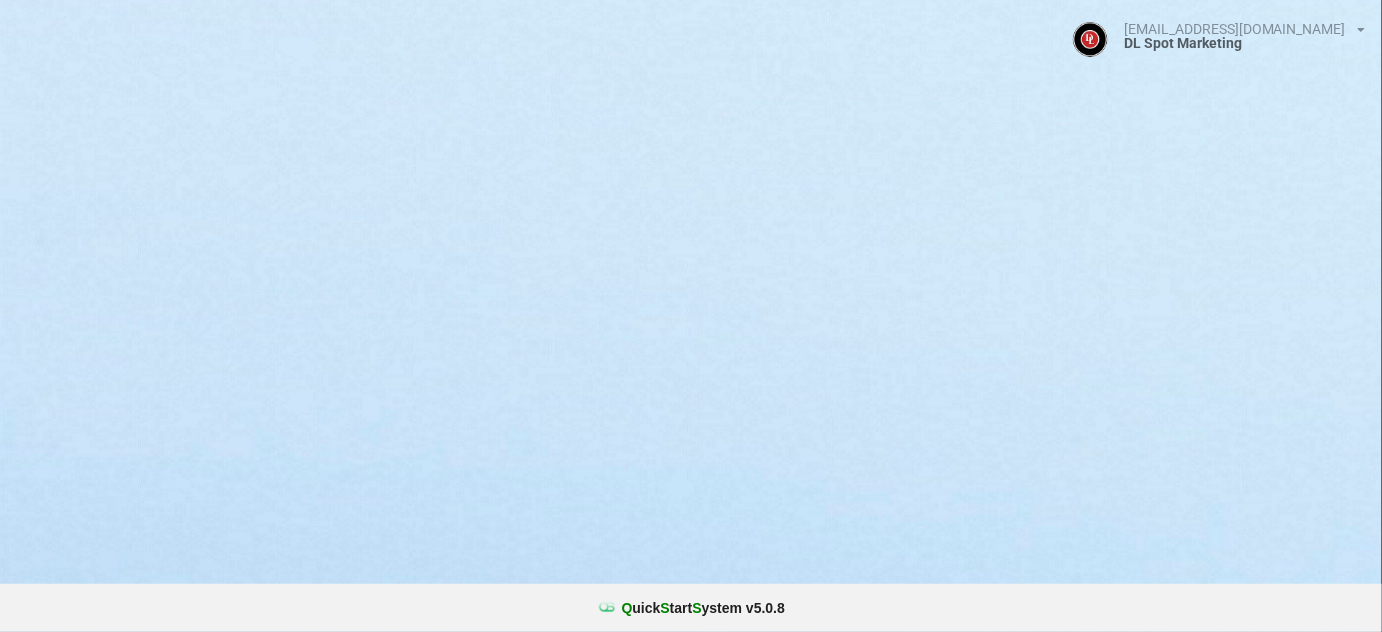 select on "25" 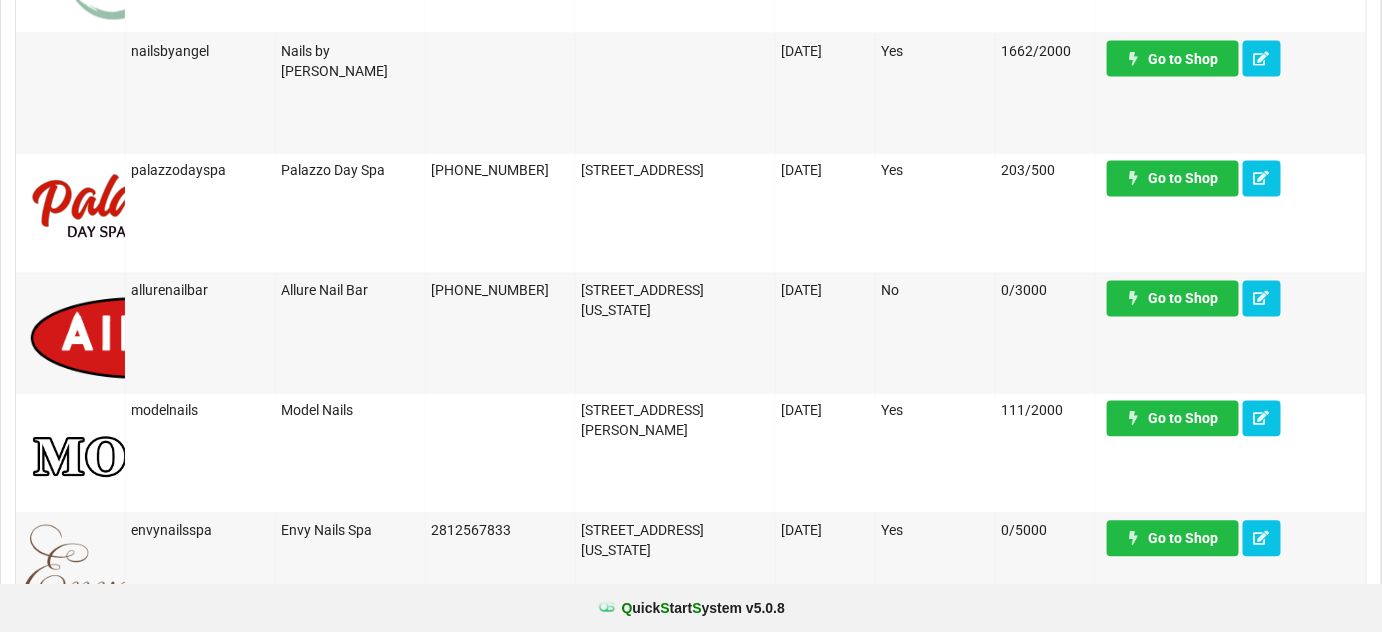 scroll, scrollTop: 1212, scrollLeft: 0, axis: vertical 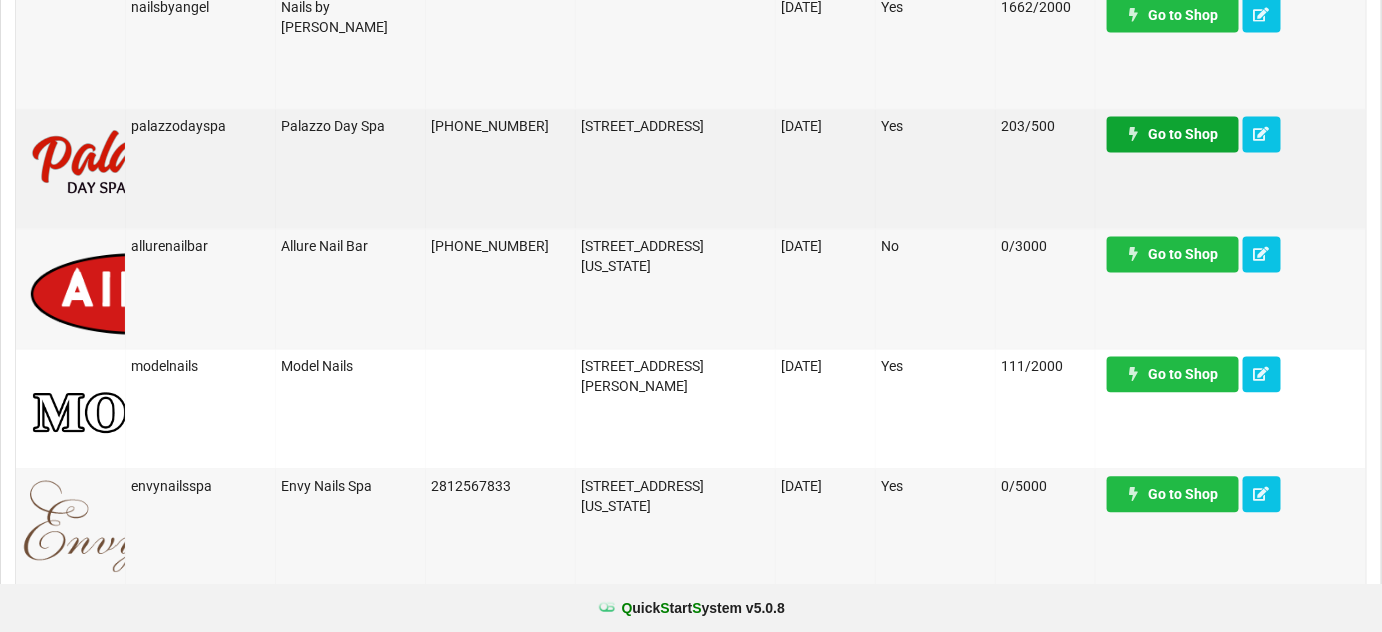 click on "Go to Shop" at bounding box center [1173, 135] 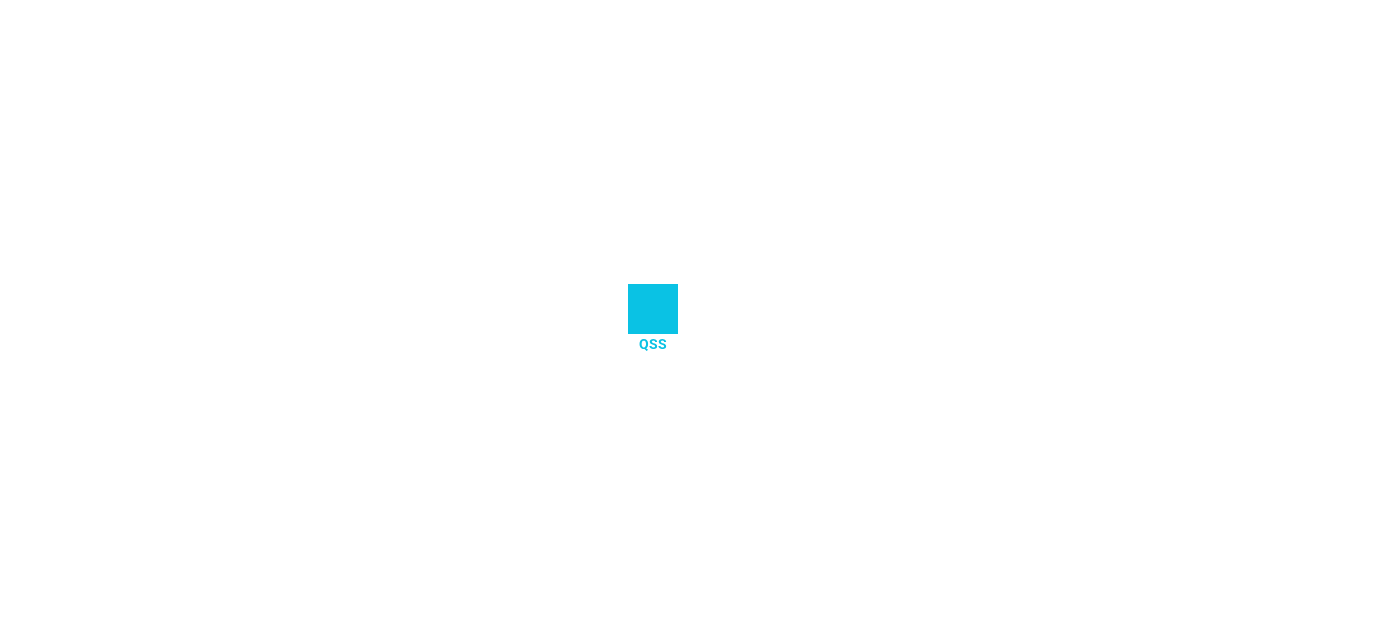scroll, scrollTop: 0, scrollLeft: 0, axis: both 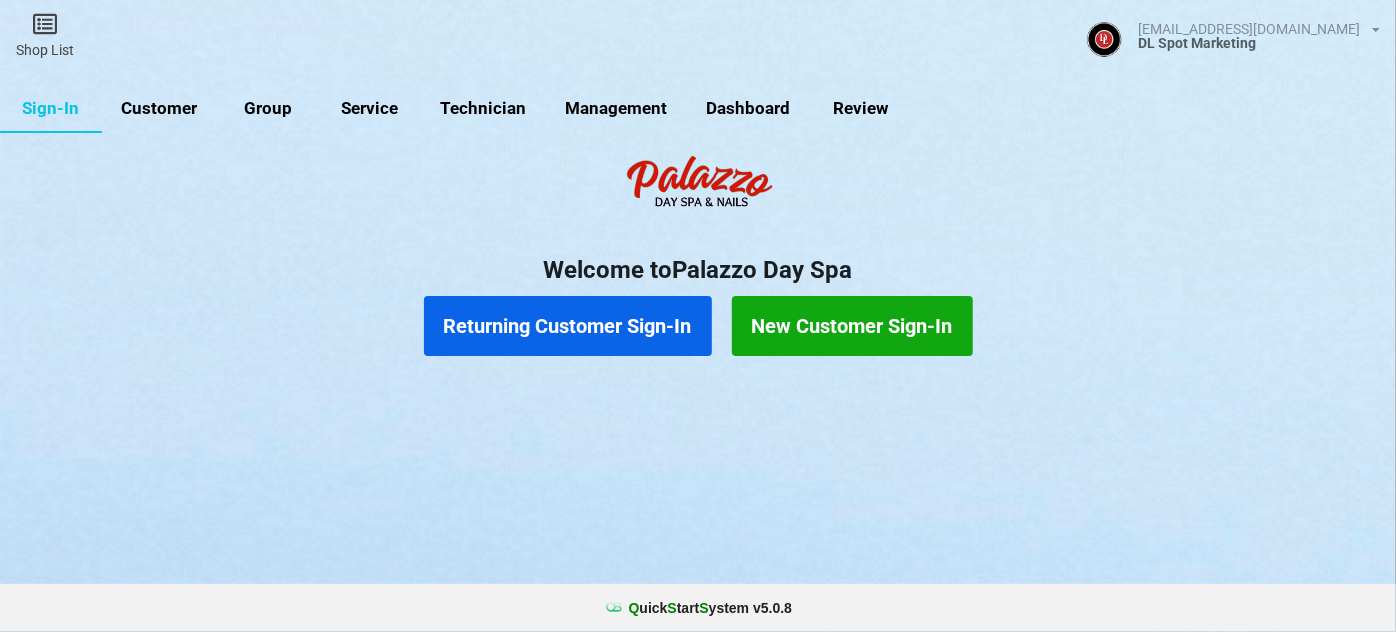 click on "Customer" at bounding box center (159, 109) 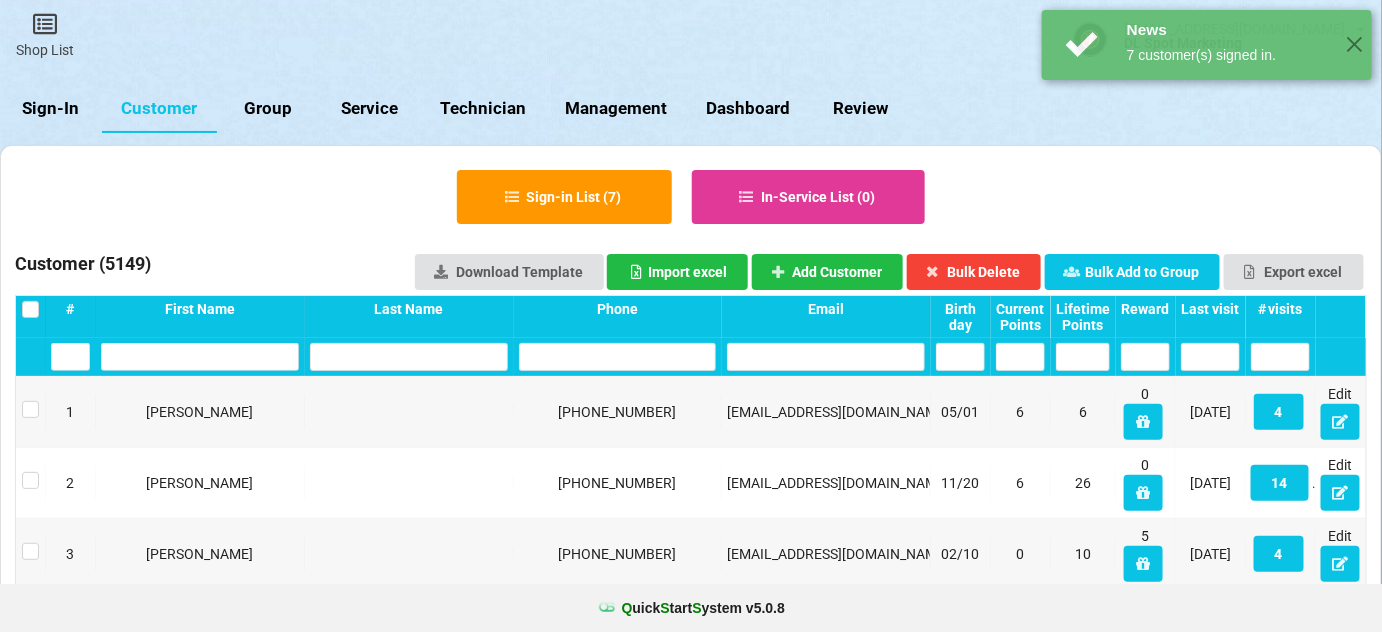 click on "Last visit" at bounding box center [1210, 309] 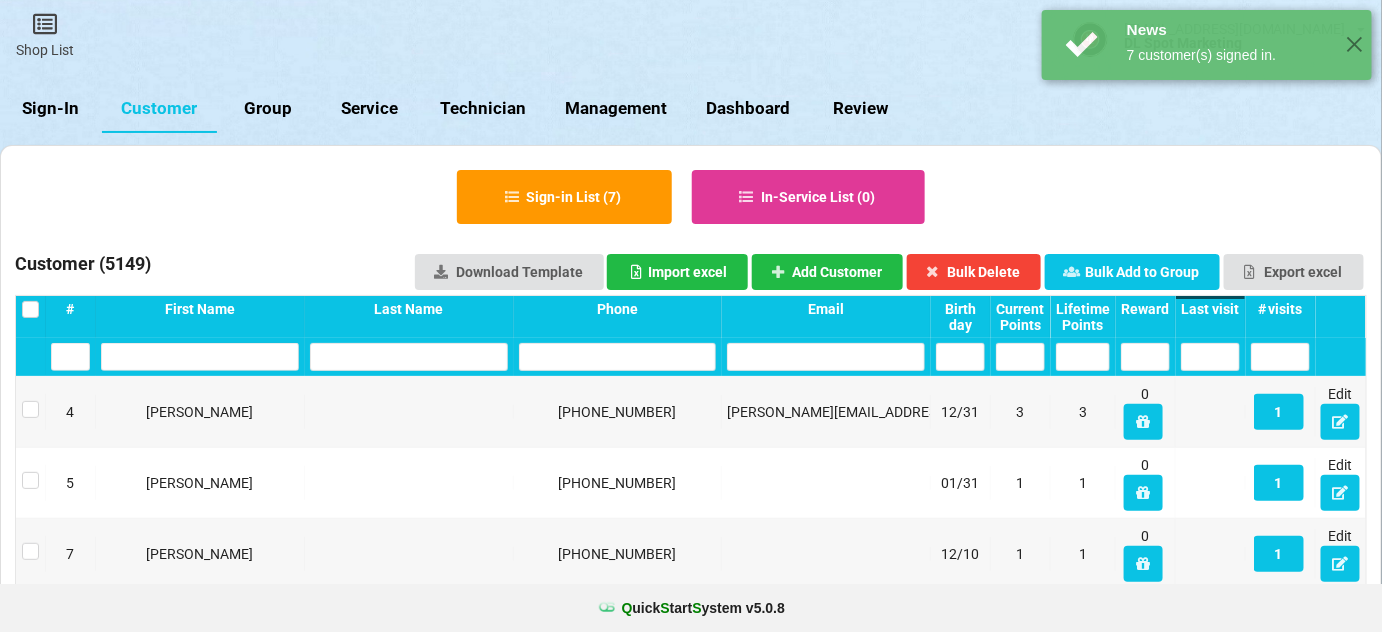 click on "Last visit" at bounding box center [1210, 309] 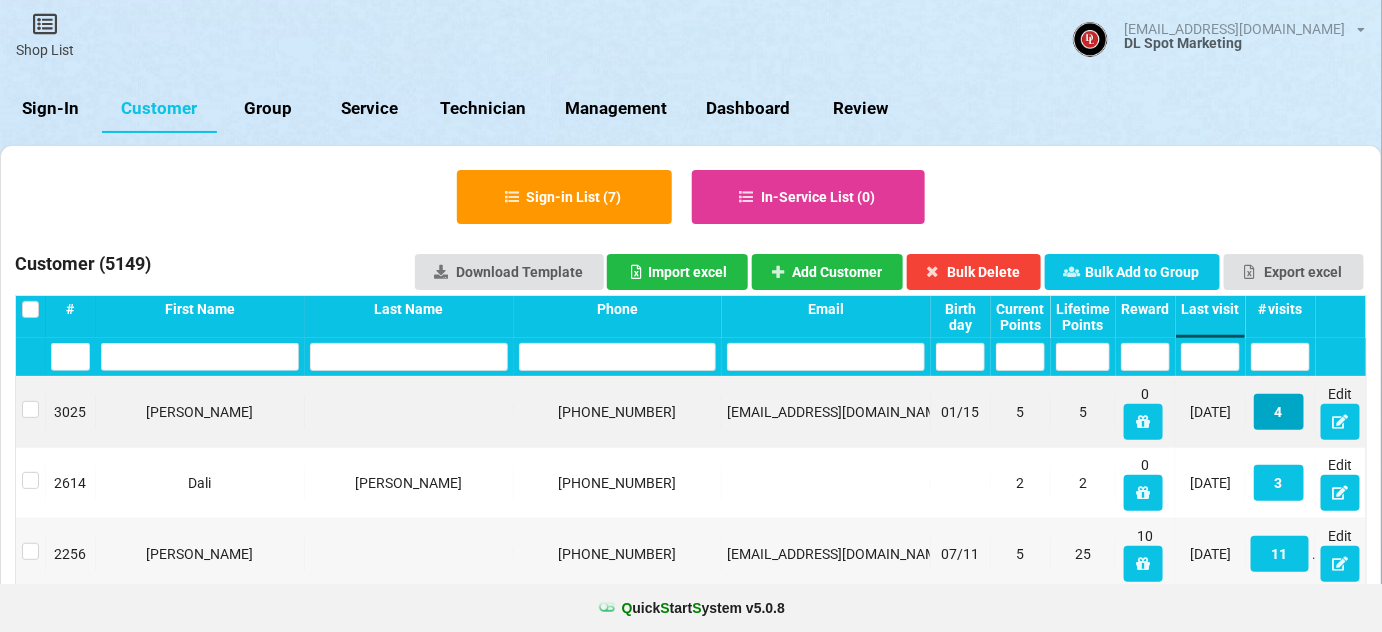 click on "4" at bounding box center (1279, 412) 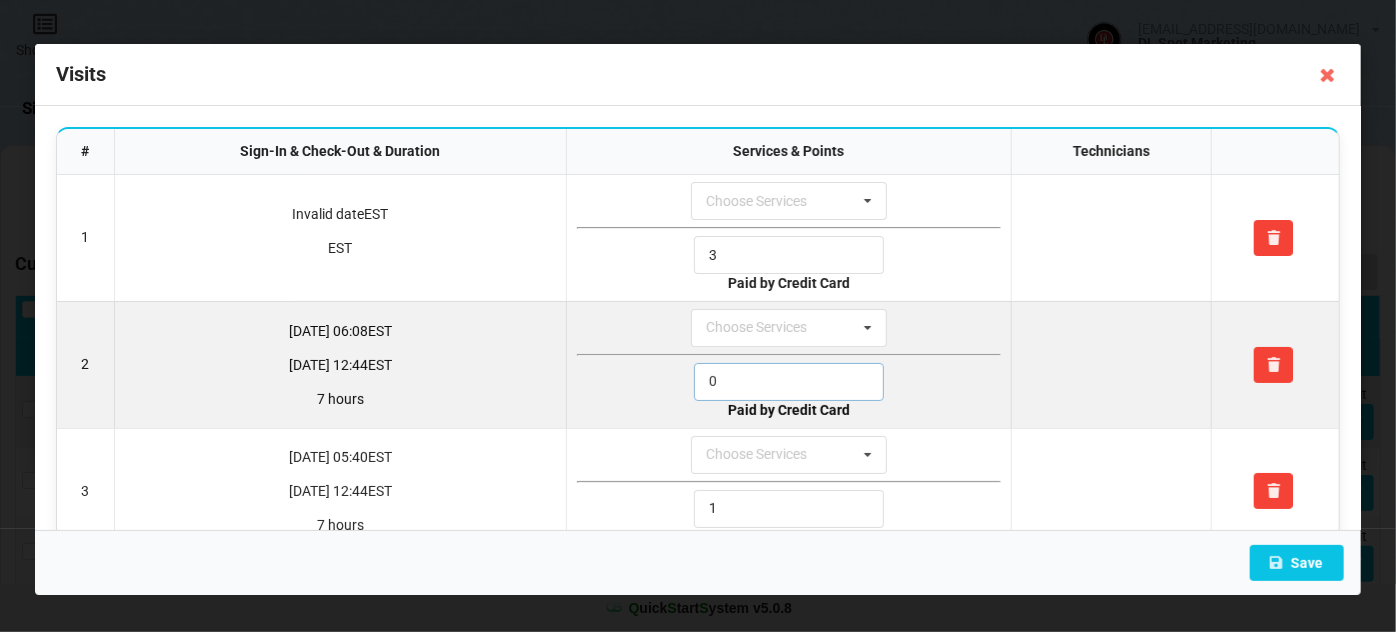 click on "0" at bounding box center (789, 382) 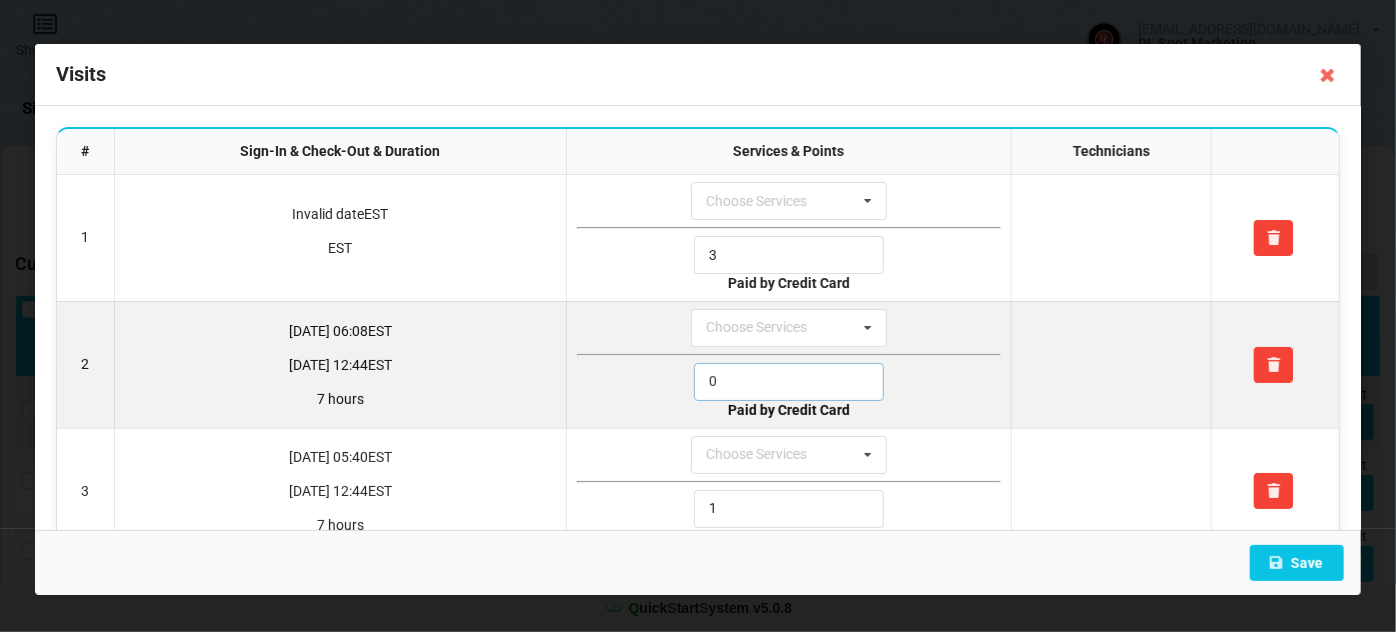 click on "0" at bounding box center (789, 382) 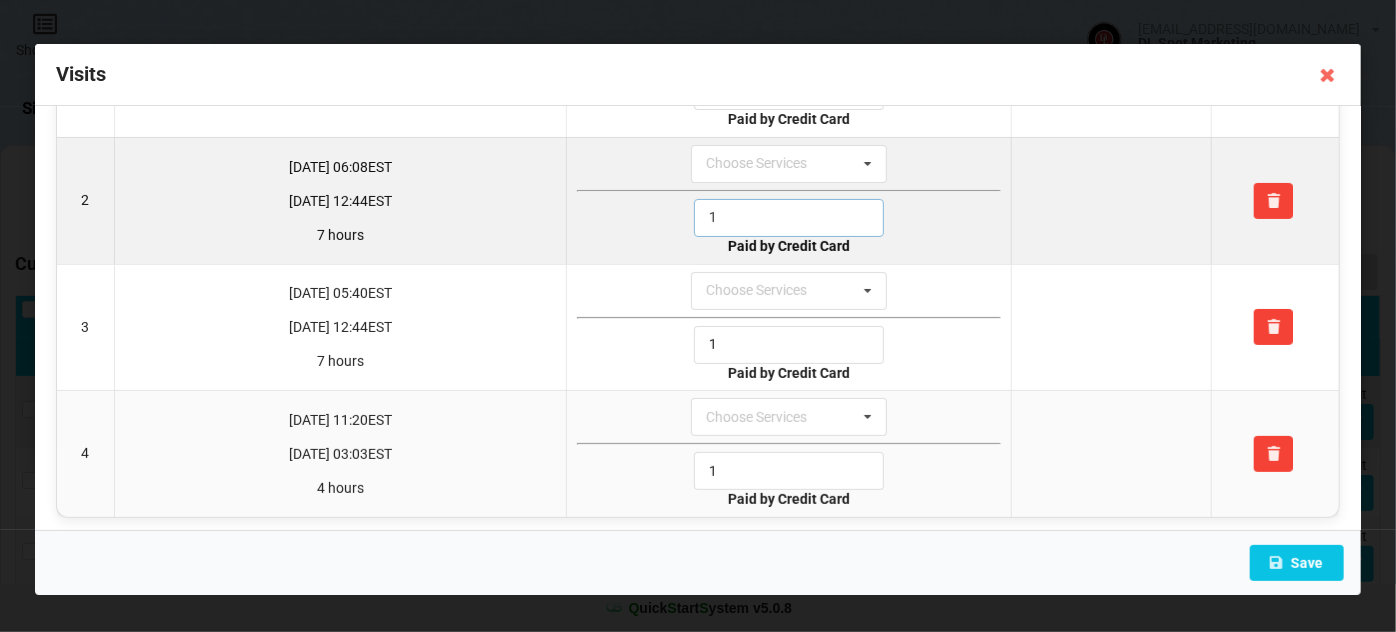 scroll, scrollTop: 167, scrollLeft: 0, axis: vertical 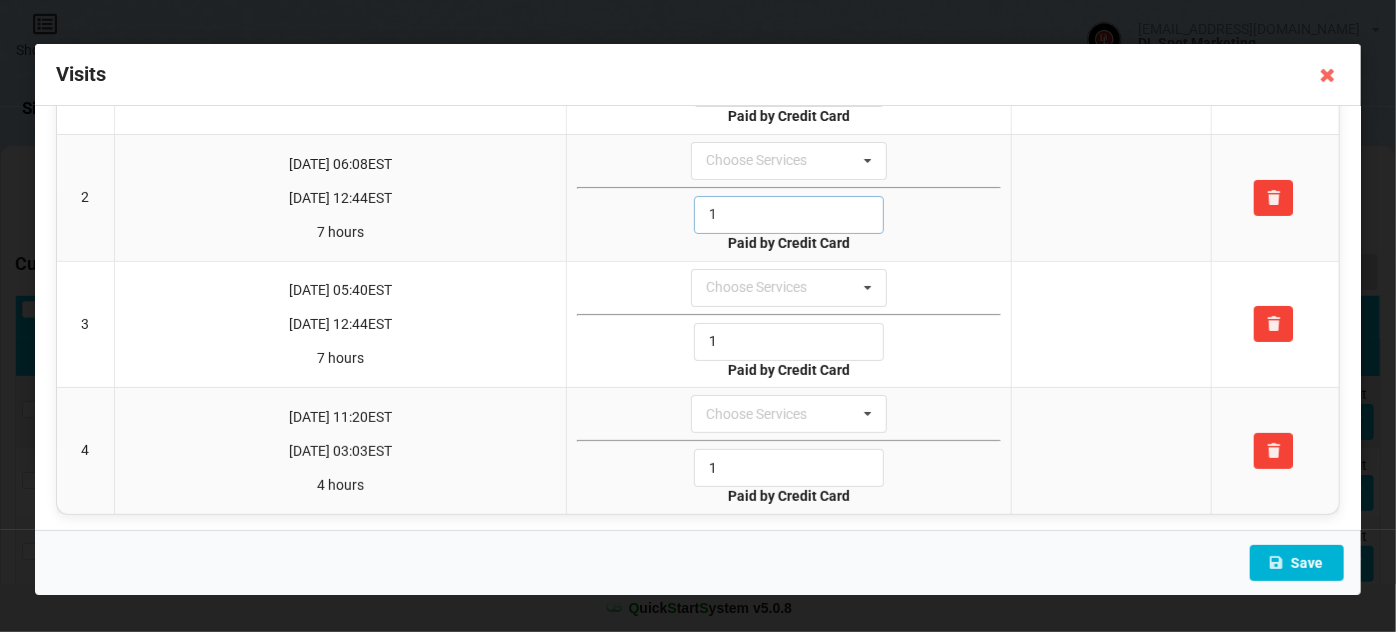 type on "1" 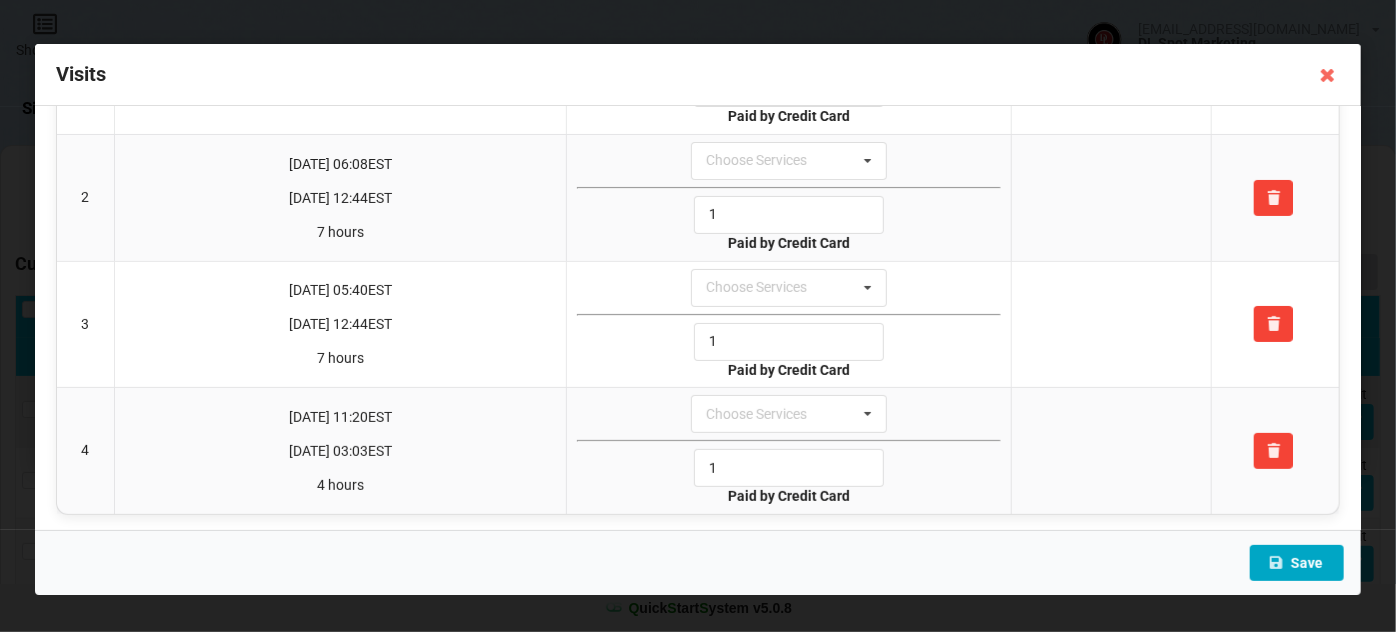 click on "Save" at bounding box center [1297, 563] 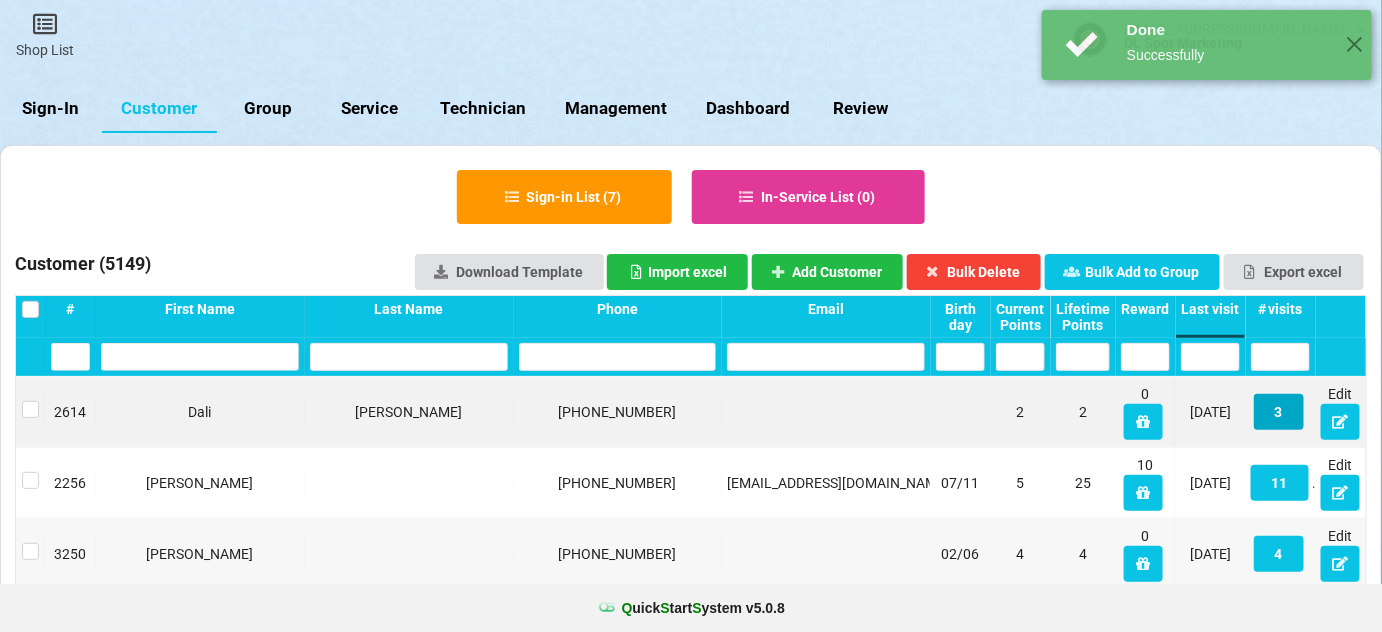 click on "3" at bounding box center (1279, 412) 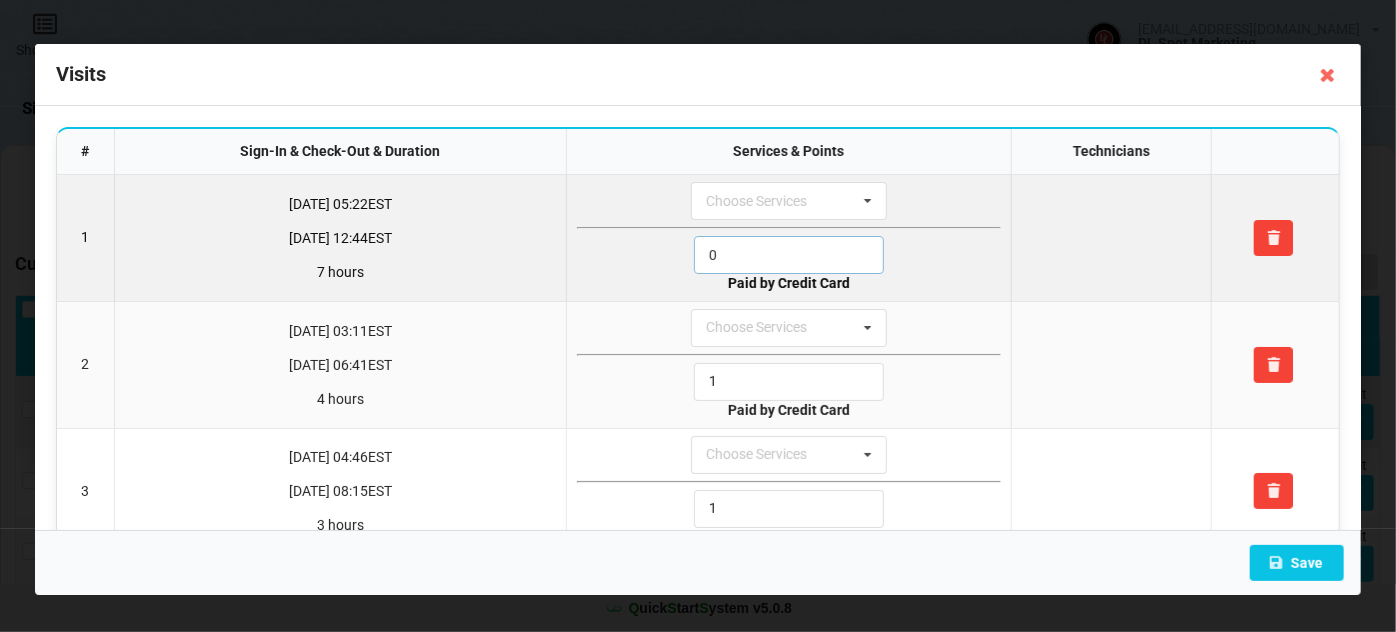 click on "0" at bounding box center [789, 255] 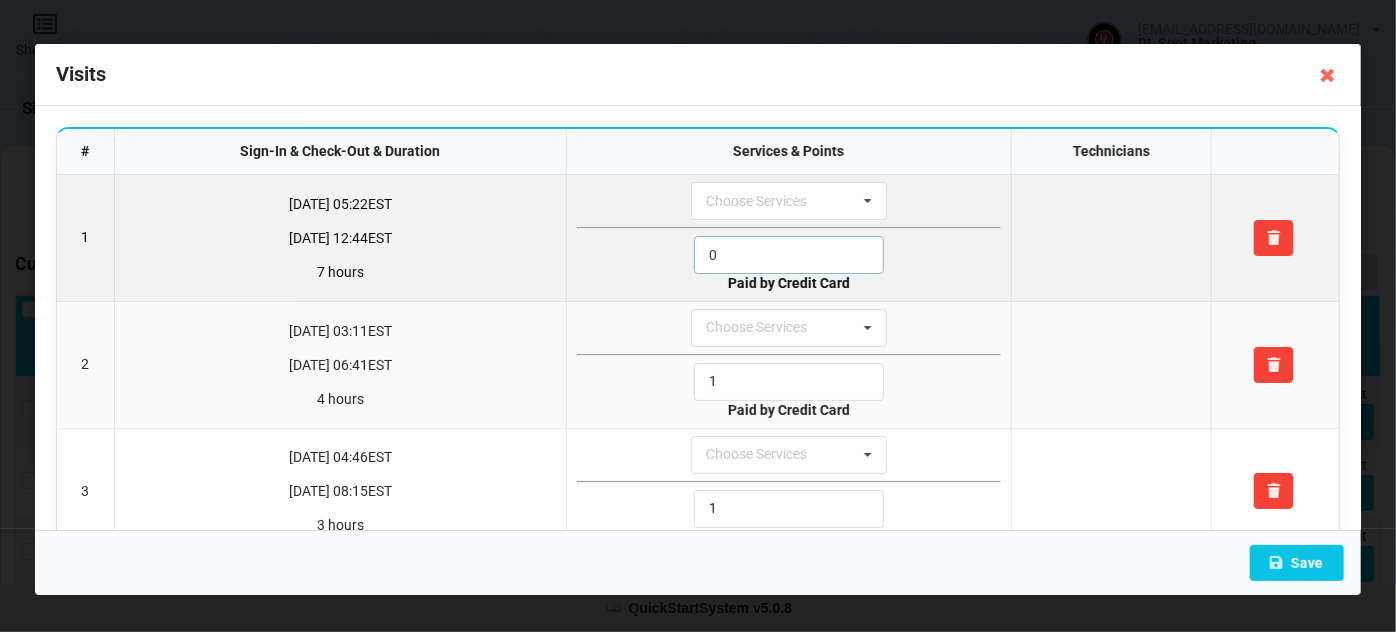 click on "0" at bounding box center [789, 255] 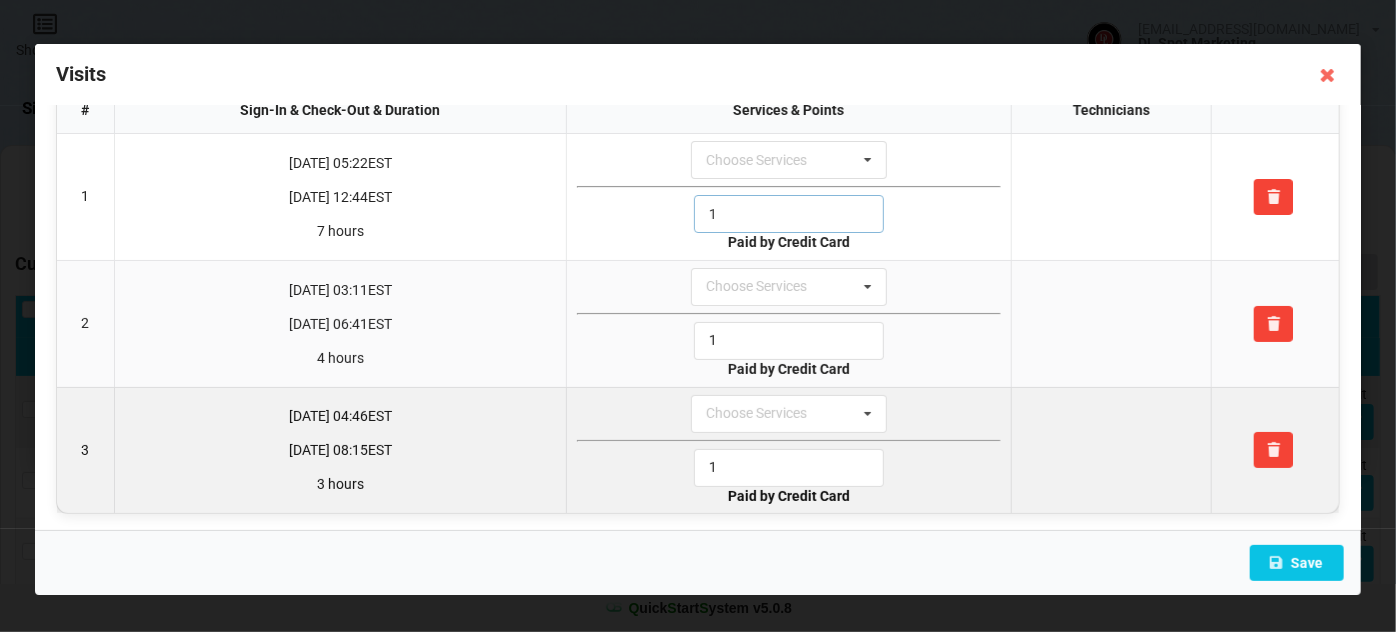 scroll, scrollTop: 42, scrollLeft: 0, axis: vertical 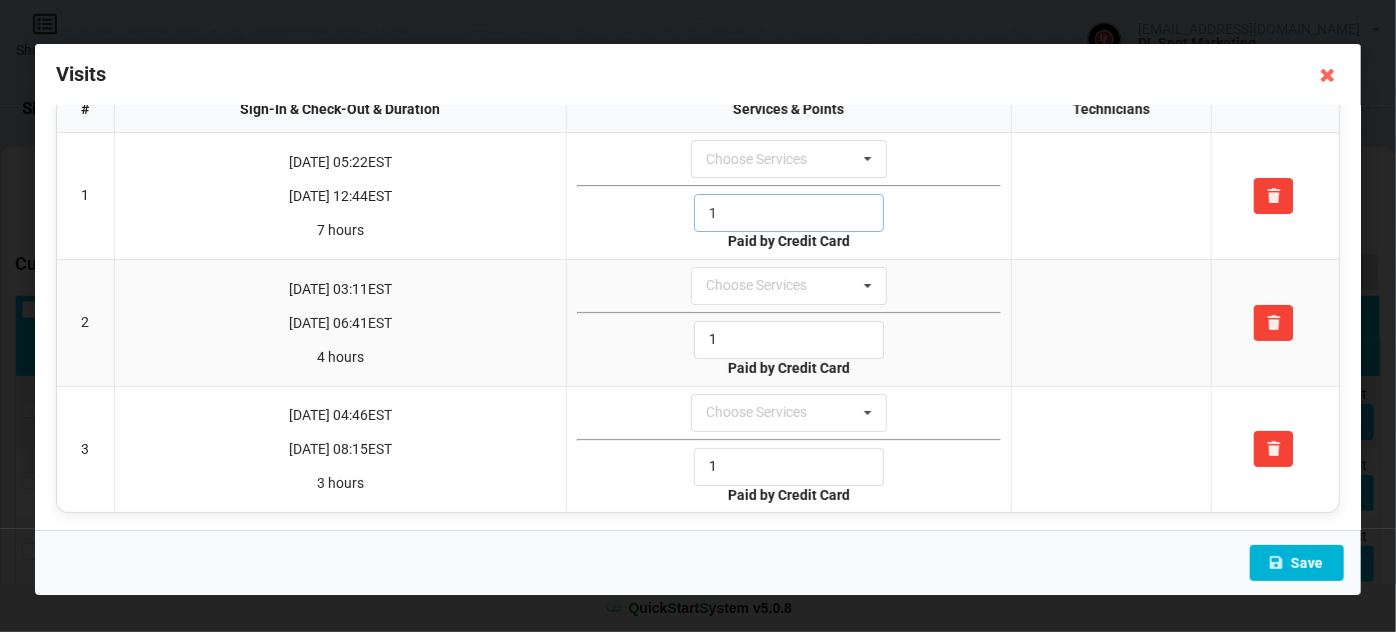 type on "1" 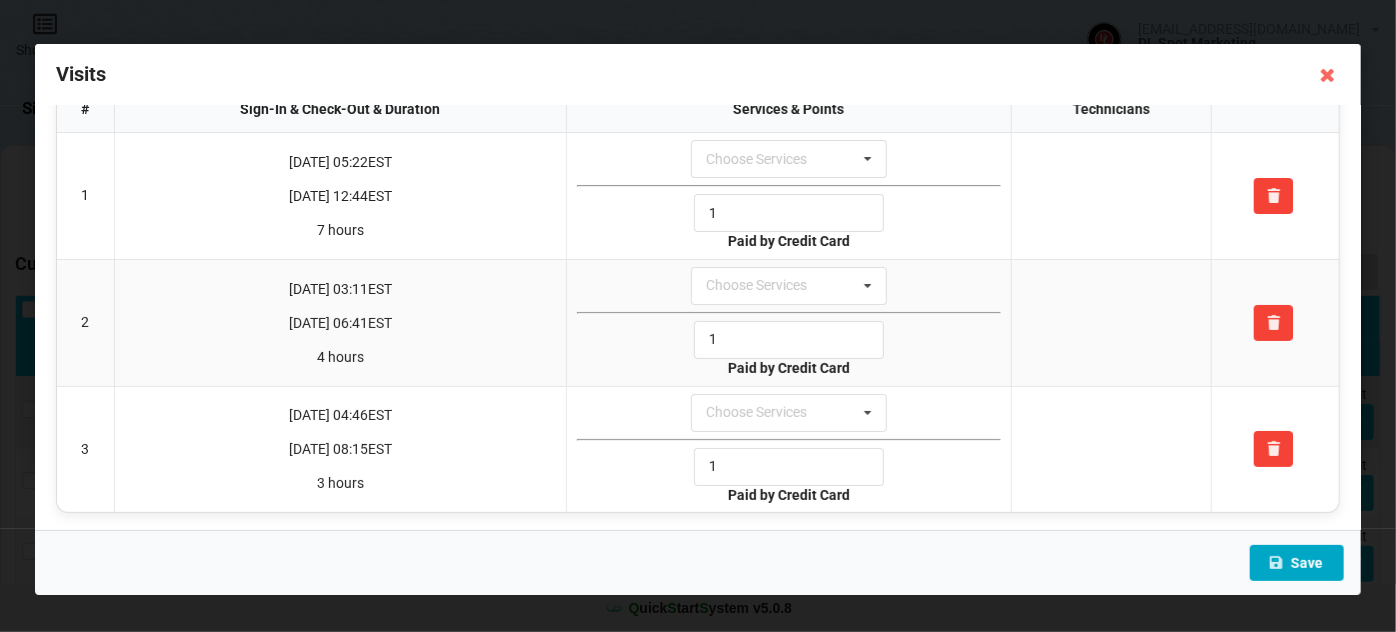 click on "Save" at bounding box center [1297, 563] 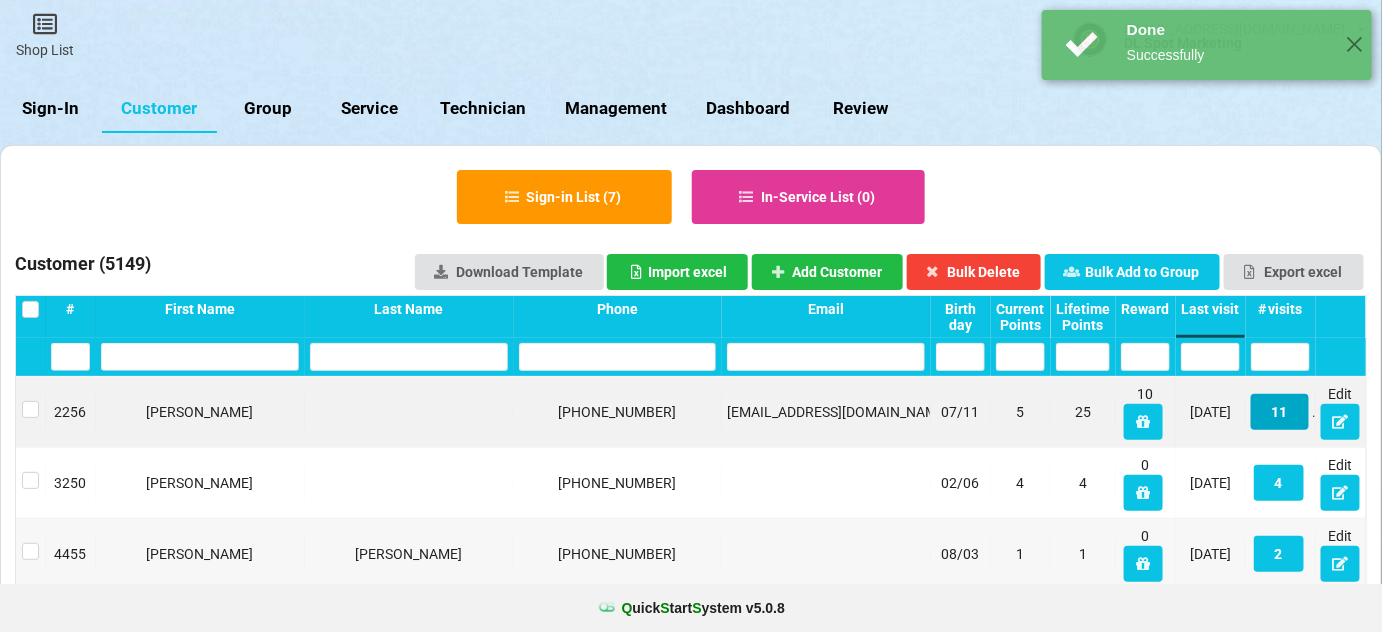 click on "11" at bounding box center [1254, 408] 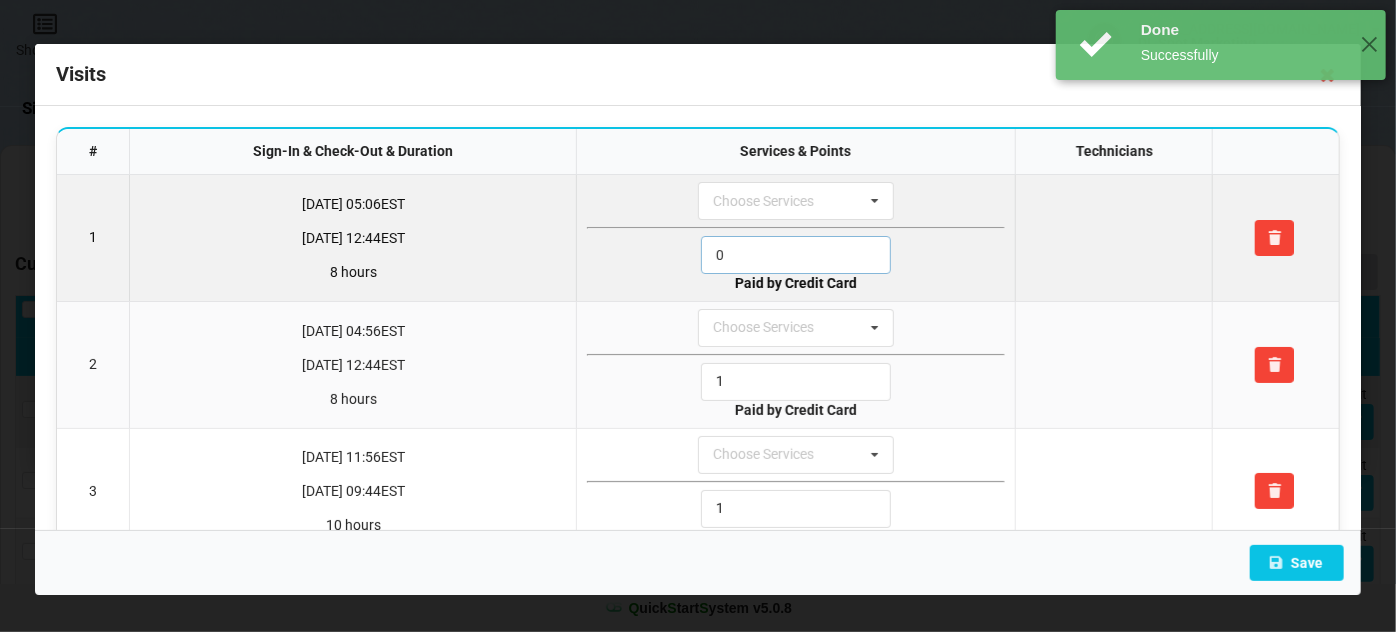 click on "0" at bounding box center (796, 255) 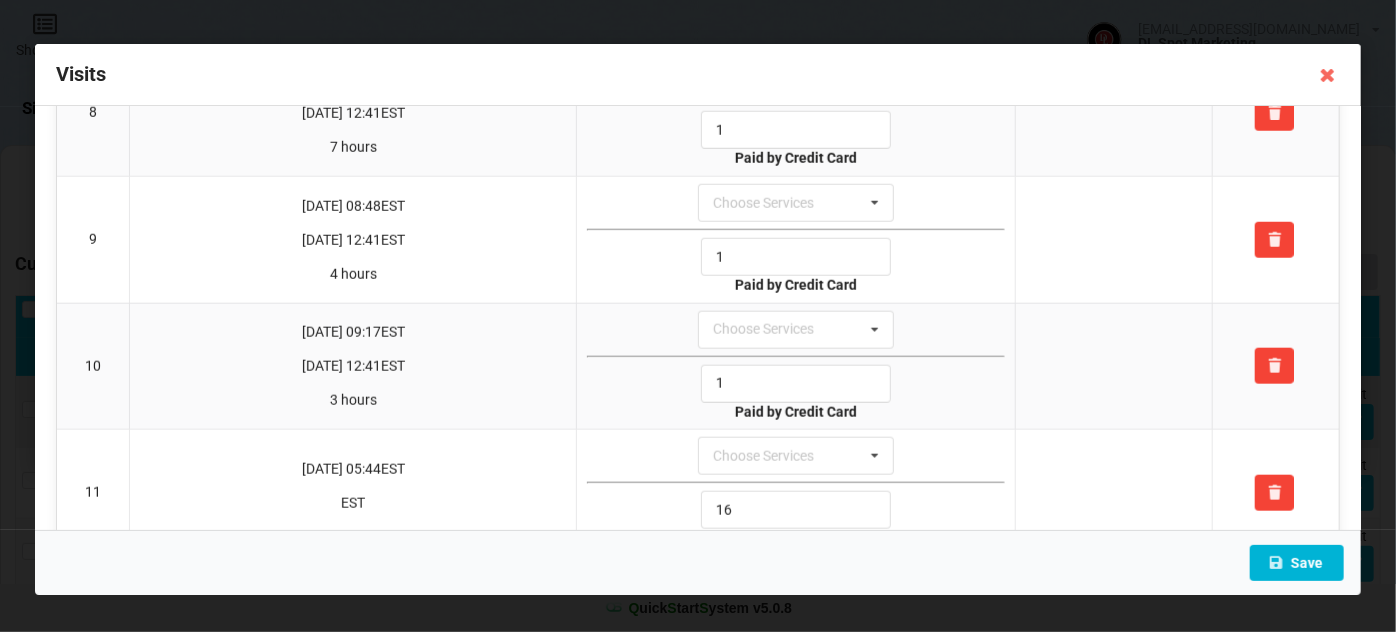 scroll, scrollTop: 1044, scrollLeft: 0, axis: vertical 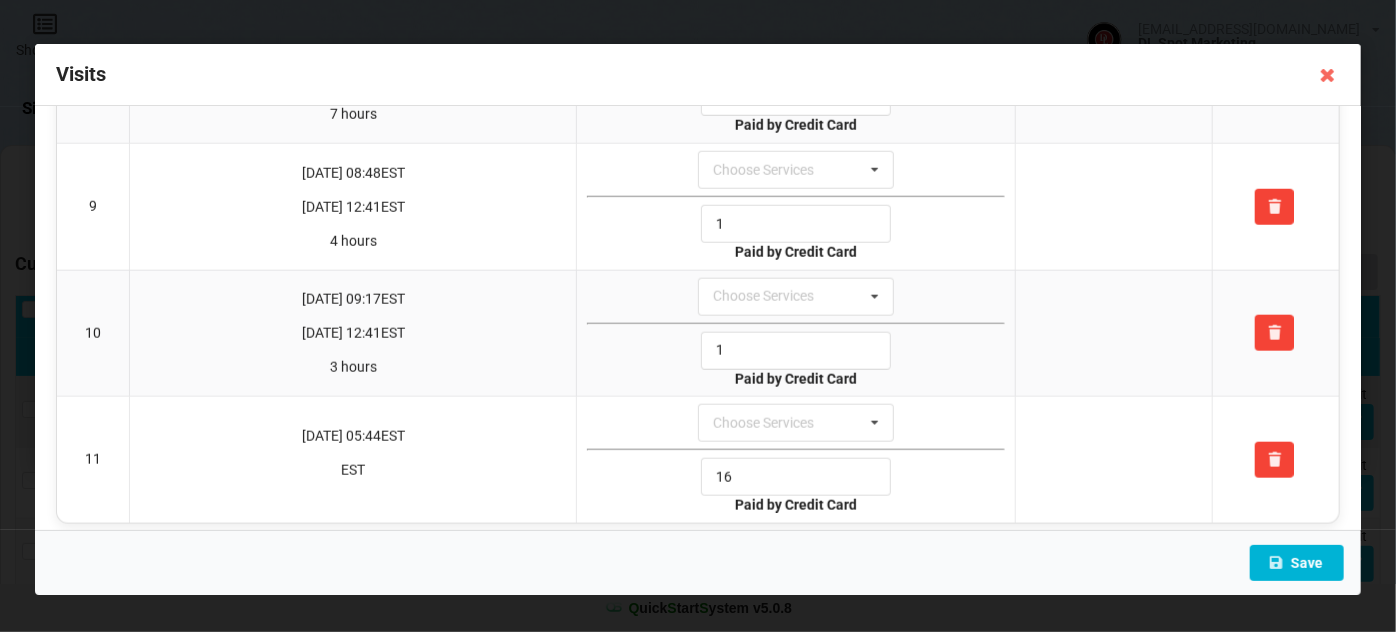 type on "1" 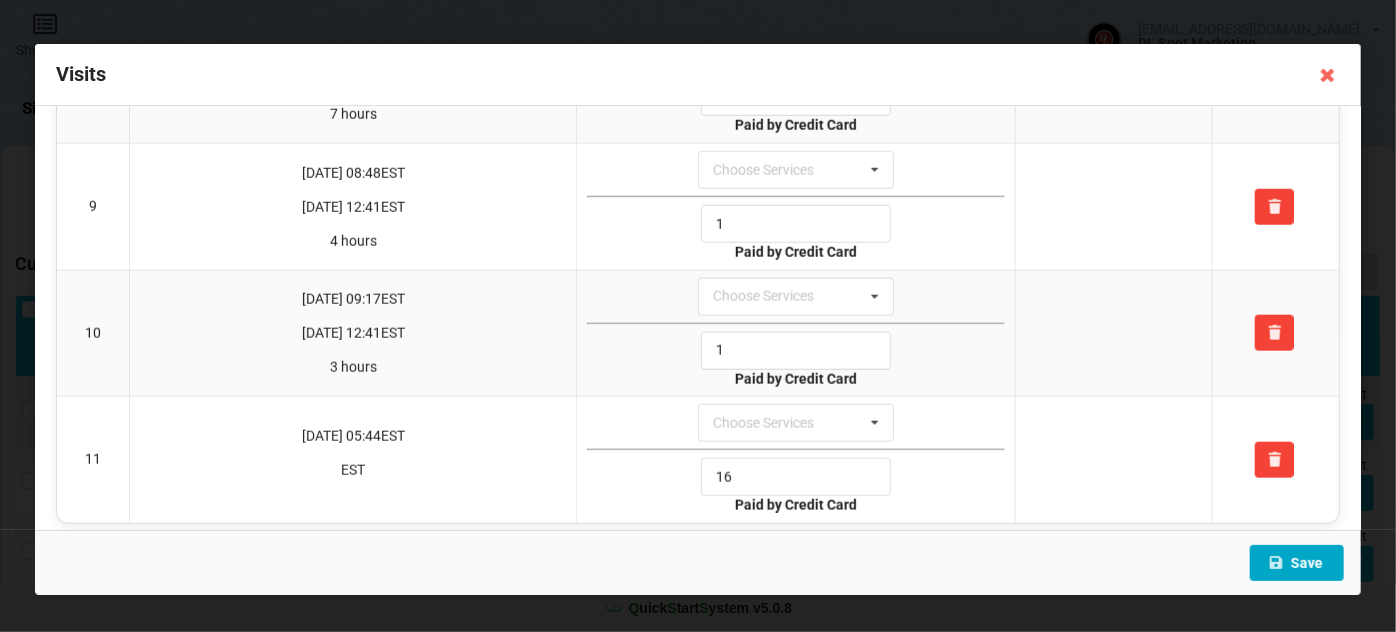 click on "Save" at bounding box center [1297, 563] 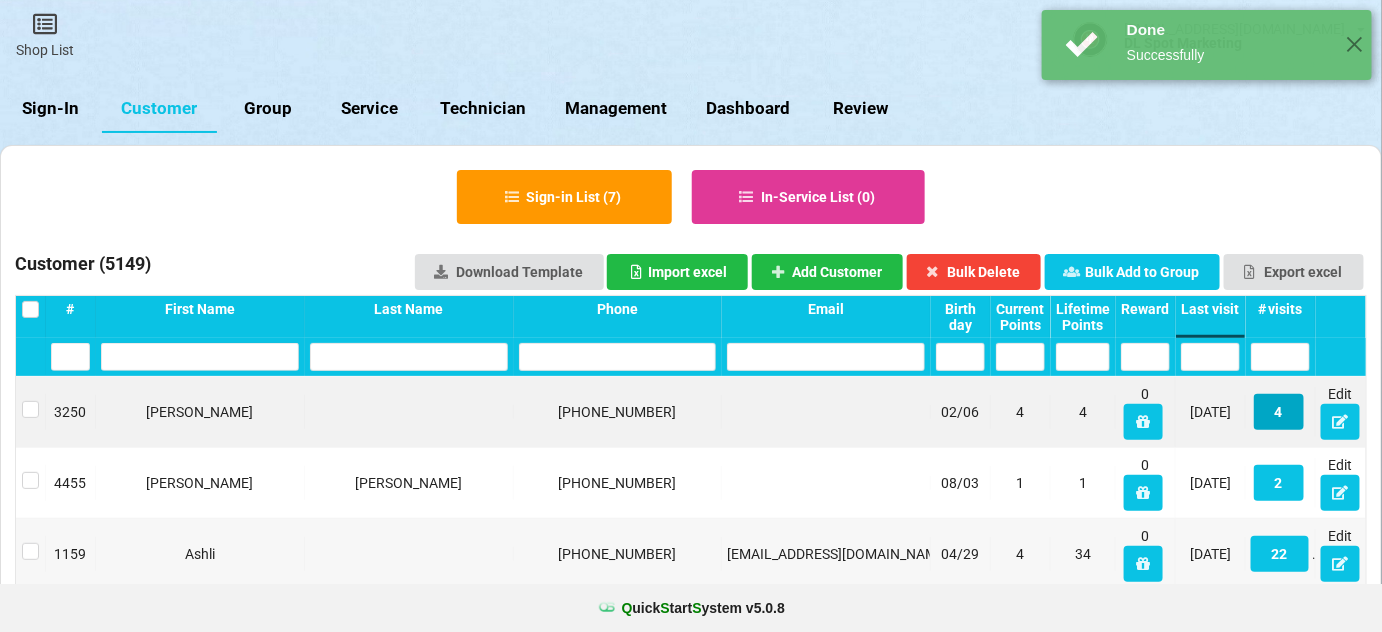 click on "4" at bounding box center [1279, 412] 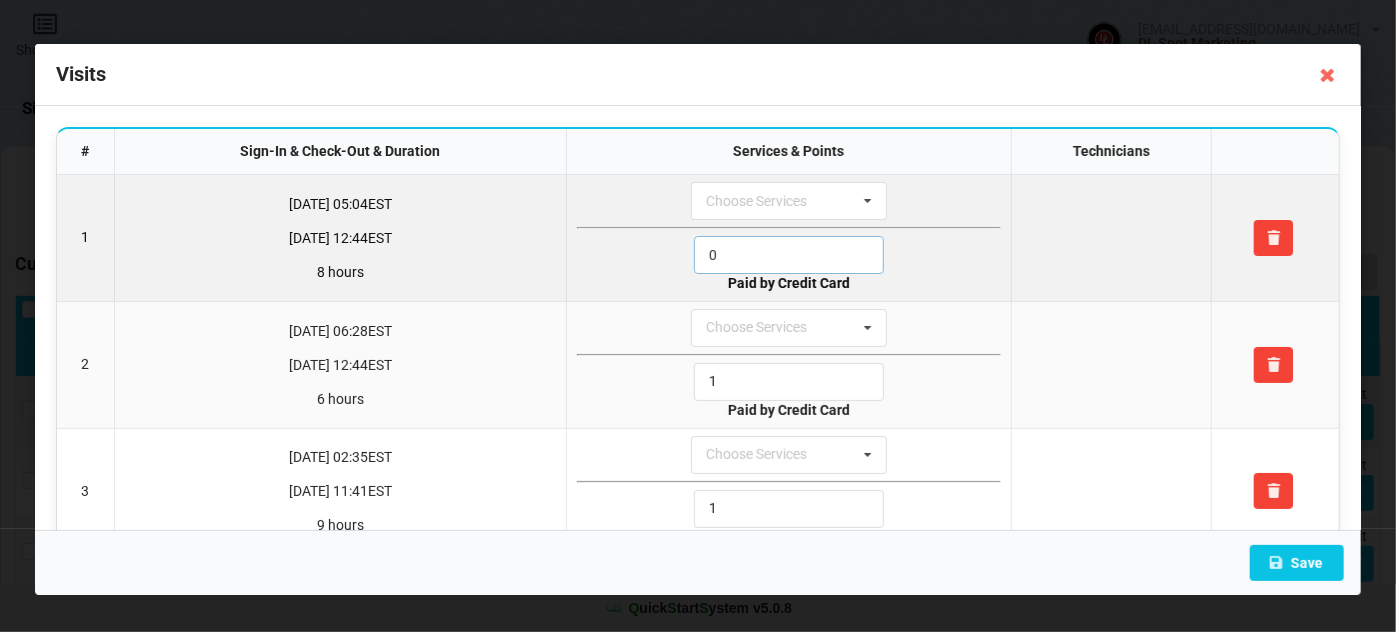 click on "0" at bounding box center (789, 255) 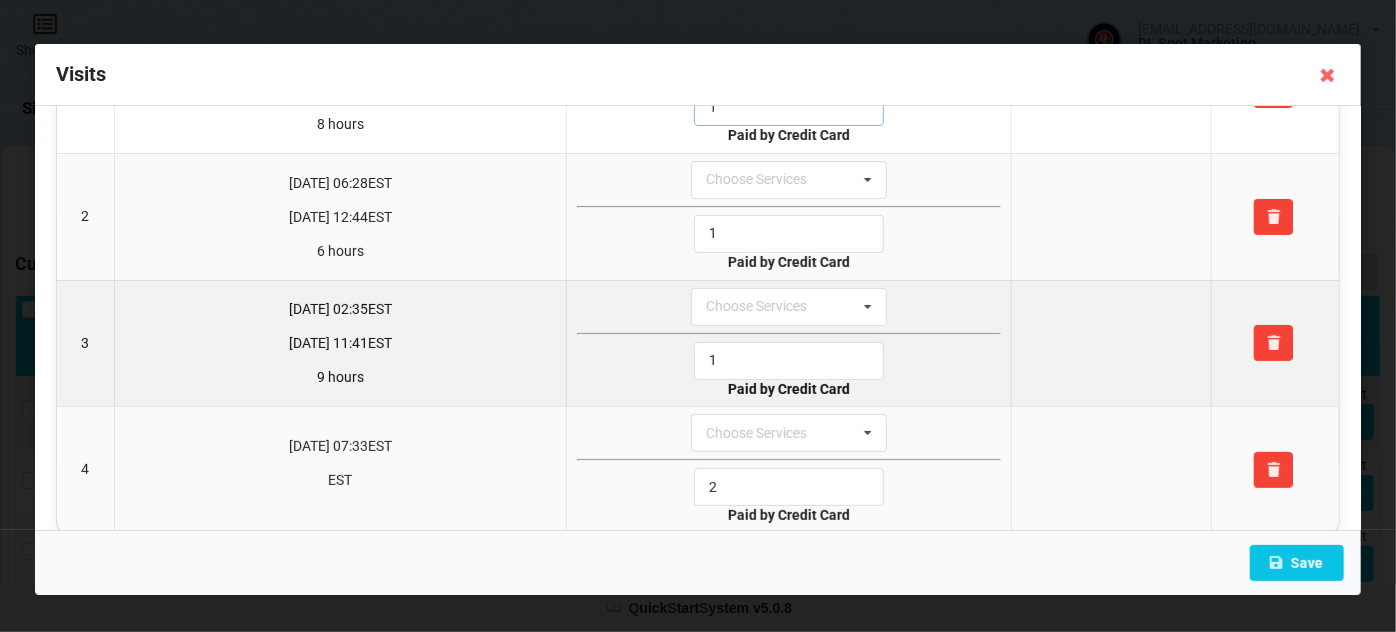 scroll, scrollTop: 167, scrollLeft: 0, axis: vertical 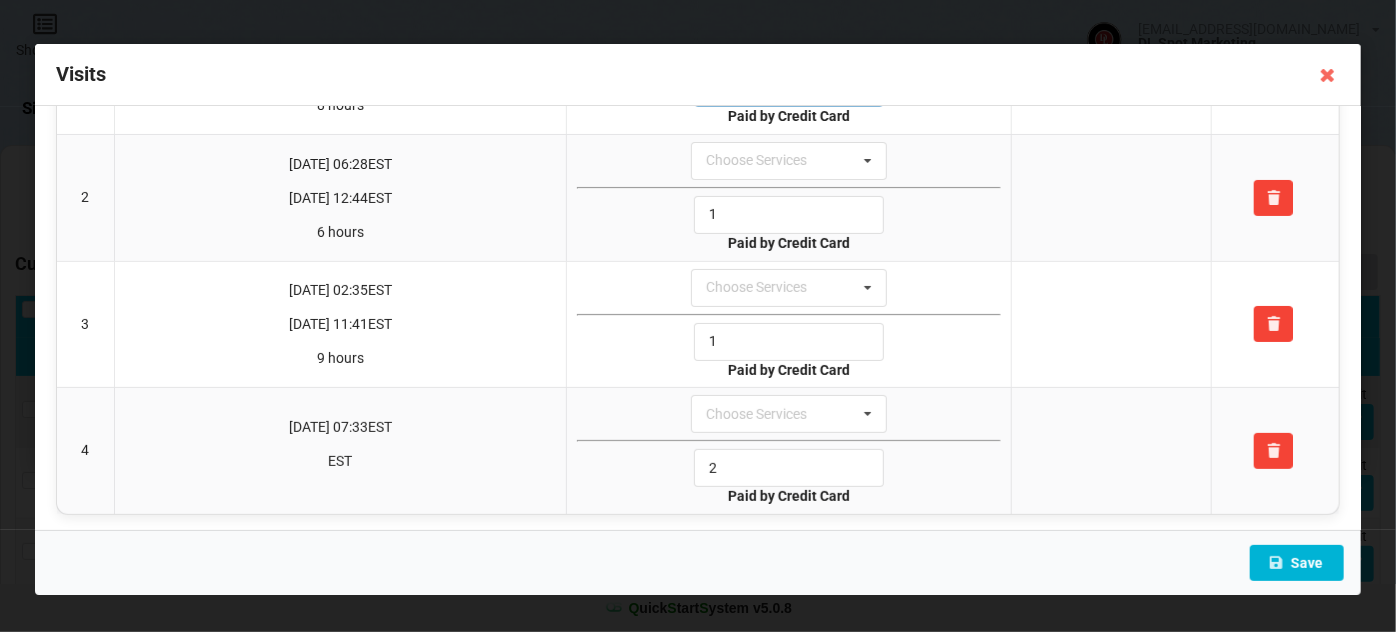 type on "1" 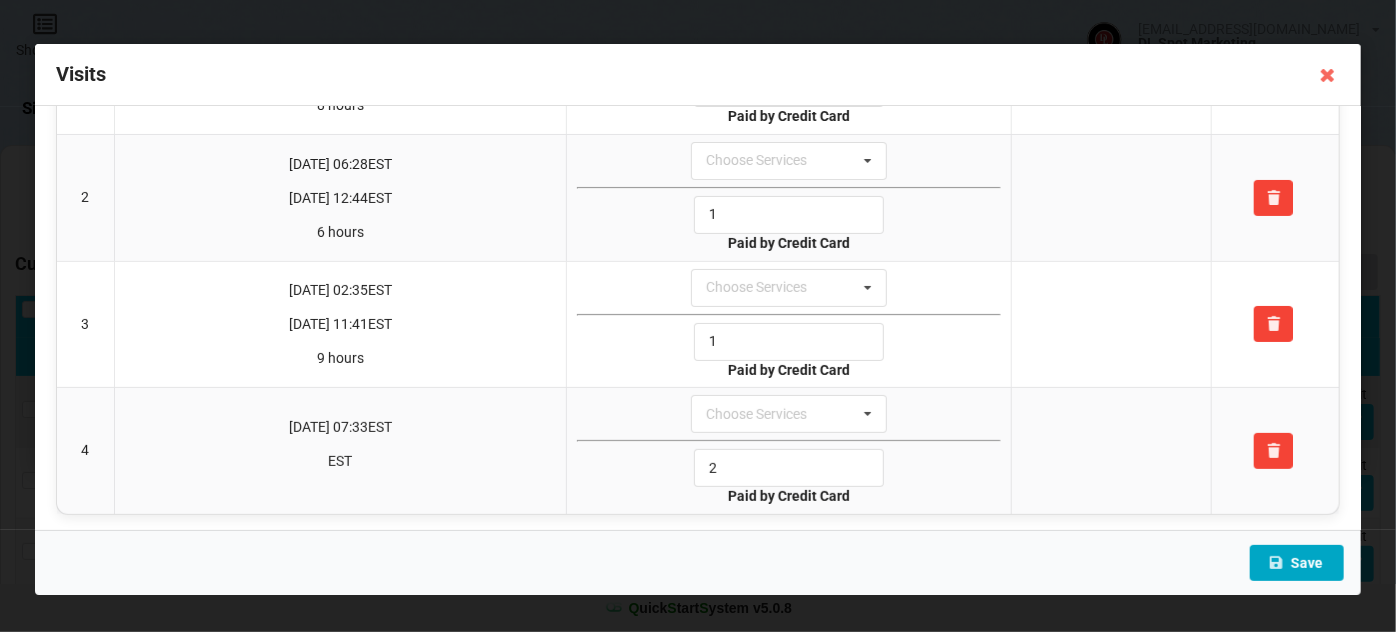 click on "Save" at bounding box center (1297, 563) 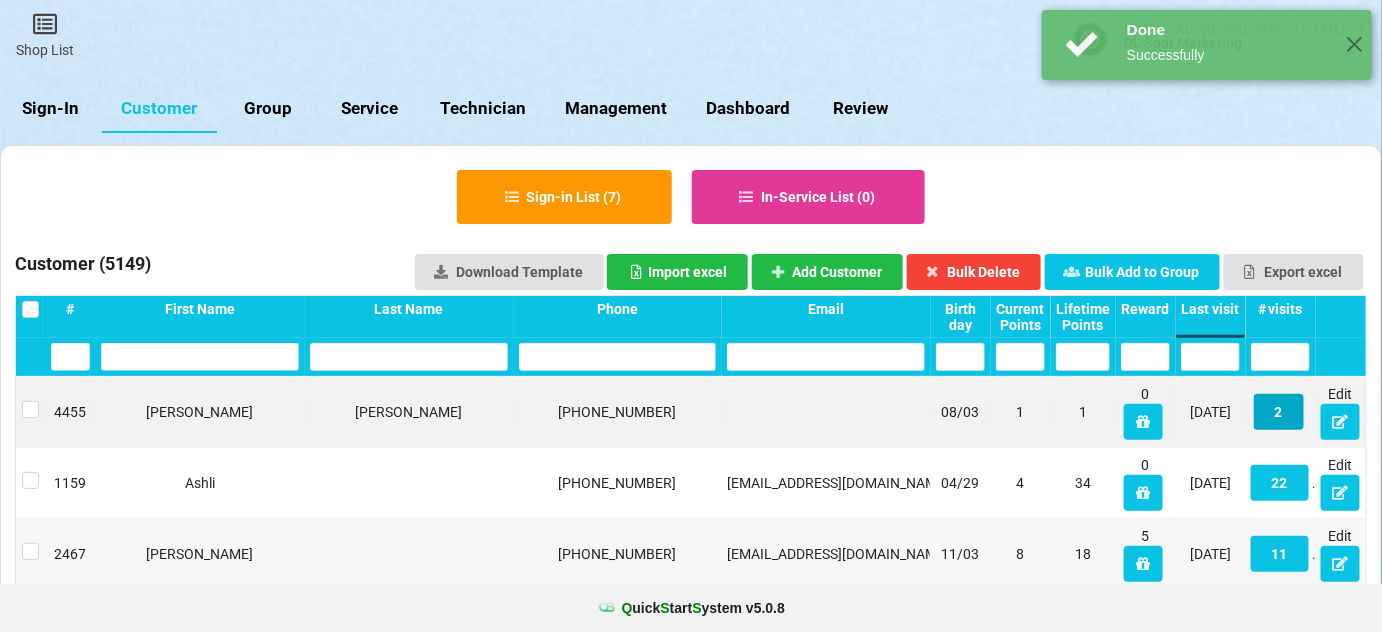 click on "2" at bounding box center (1279, 412) 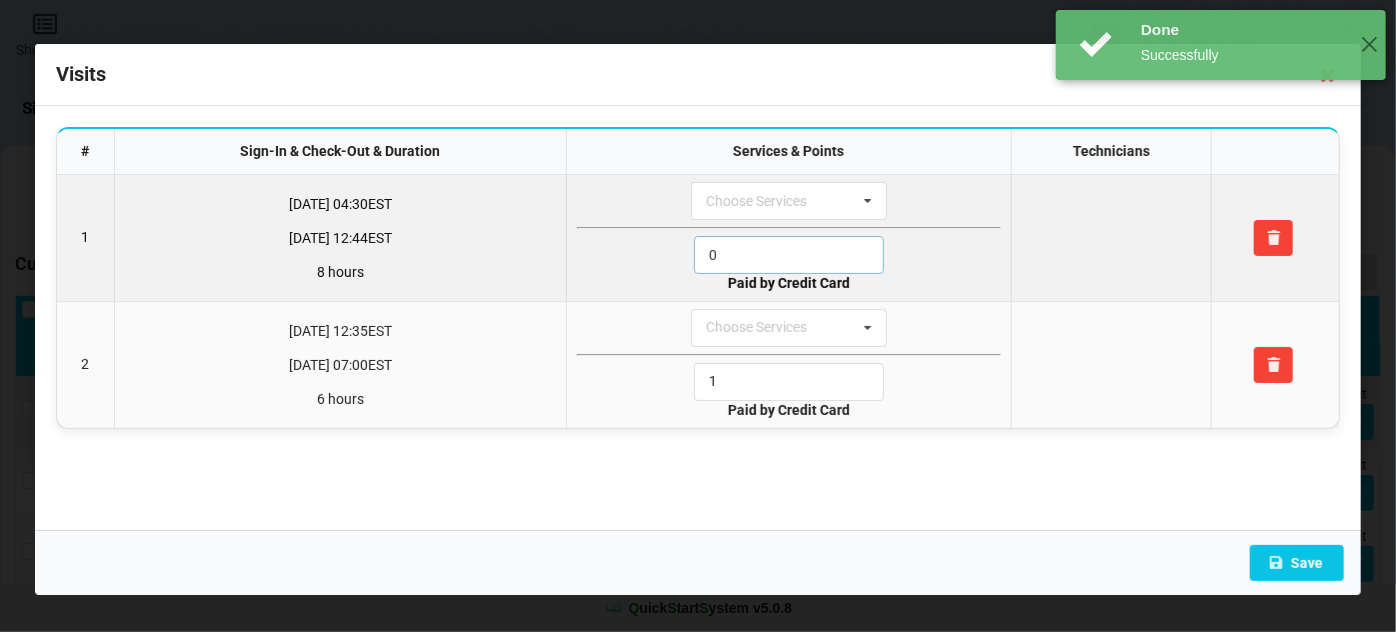 click on "0" at bounding box center (789, 255) 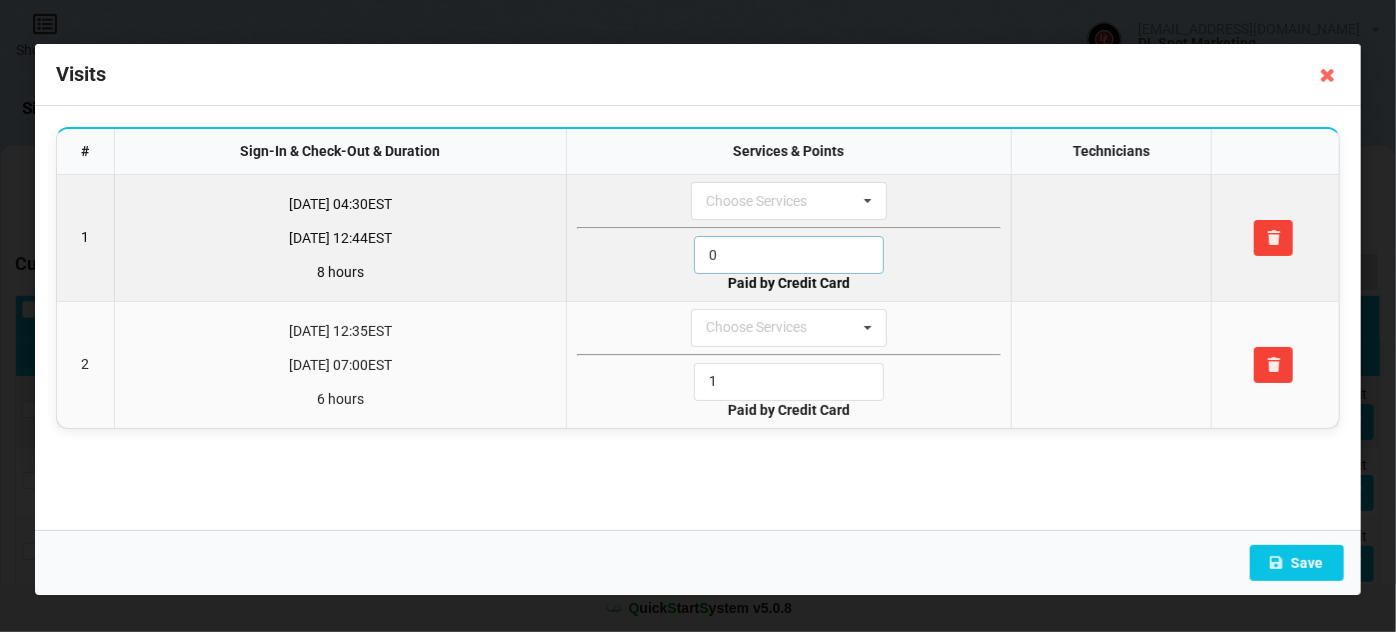 click on "0" at bounding box center (789, 255) 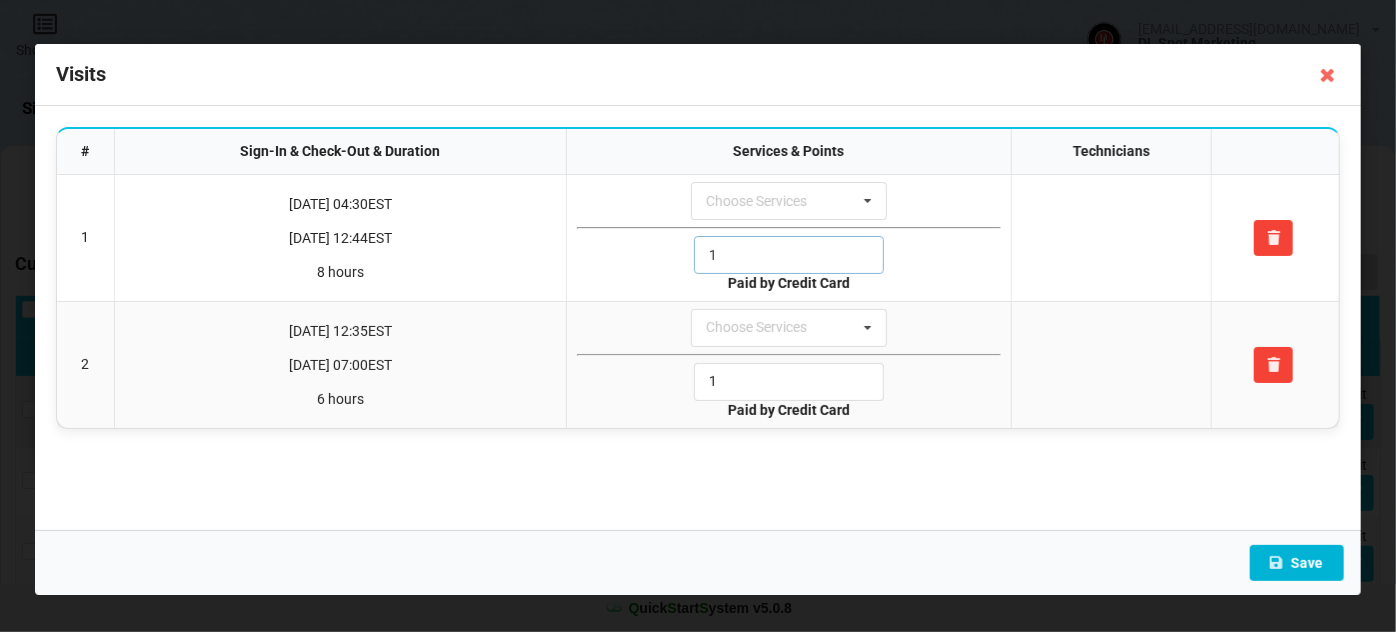 type on "1" 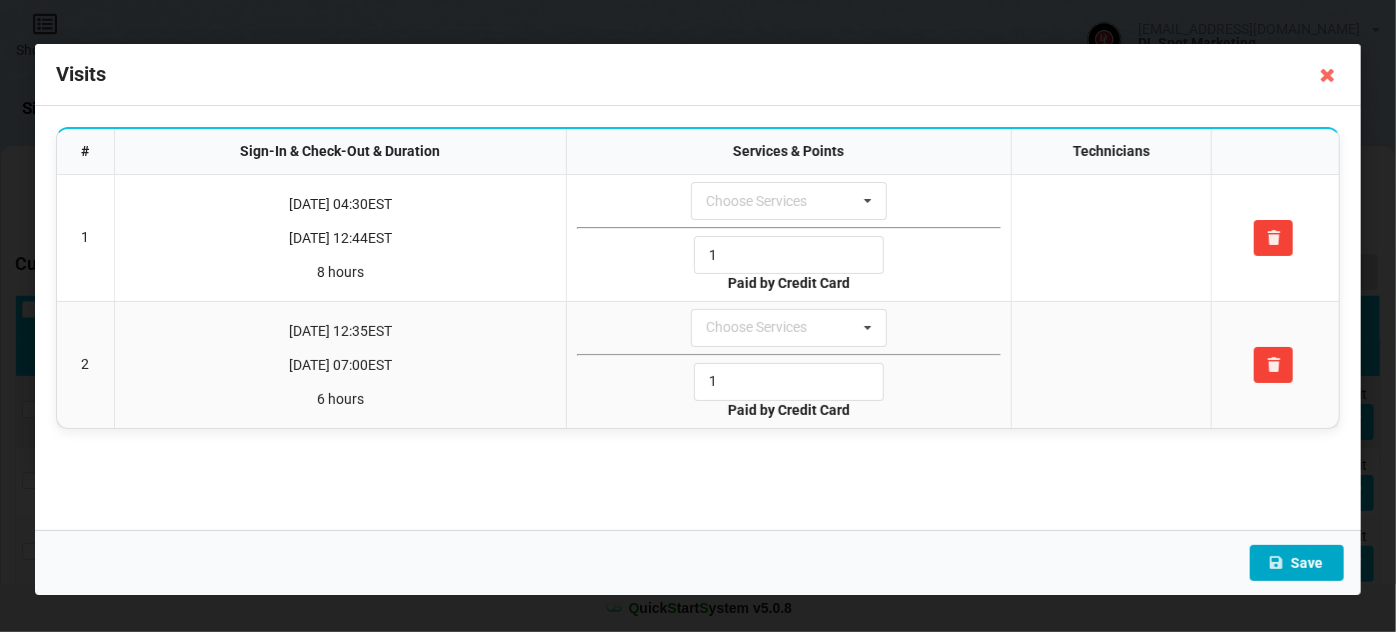 click on "Save" at bounding box center [1297, 563] 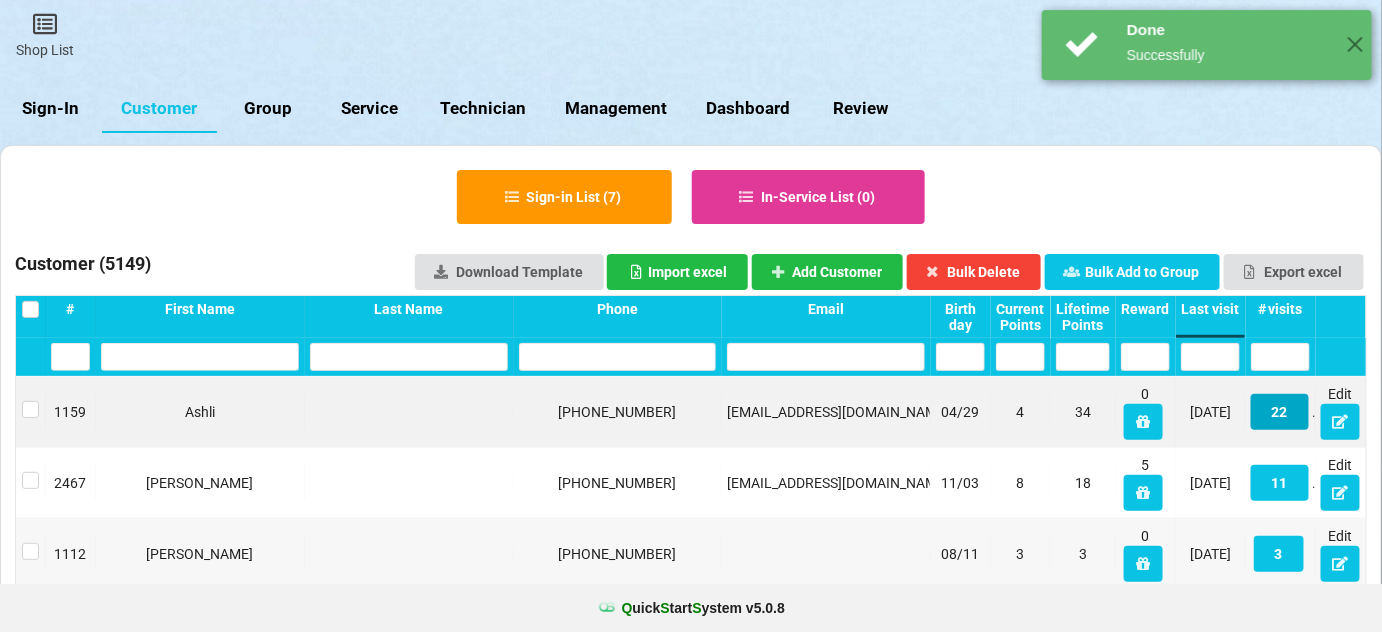 click on "22" at bounding box center (1280, 412) 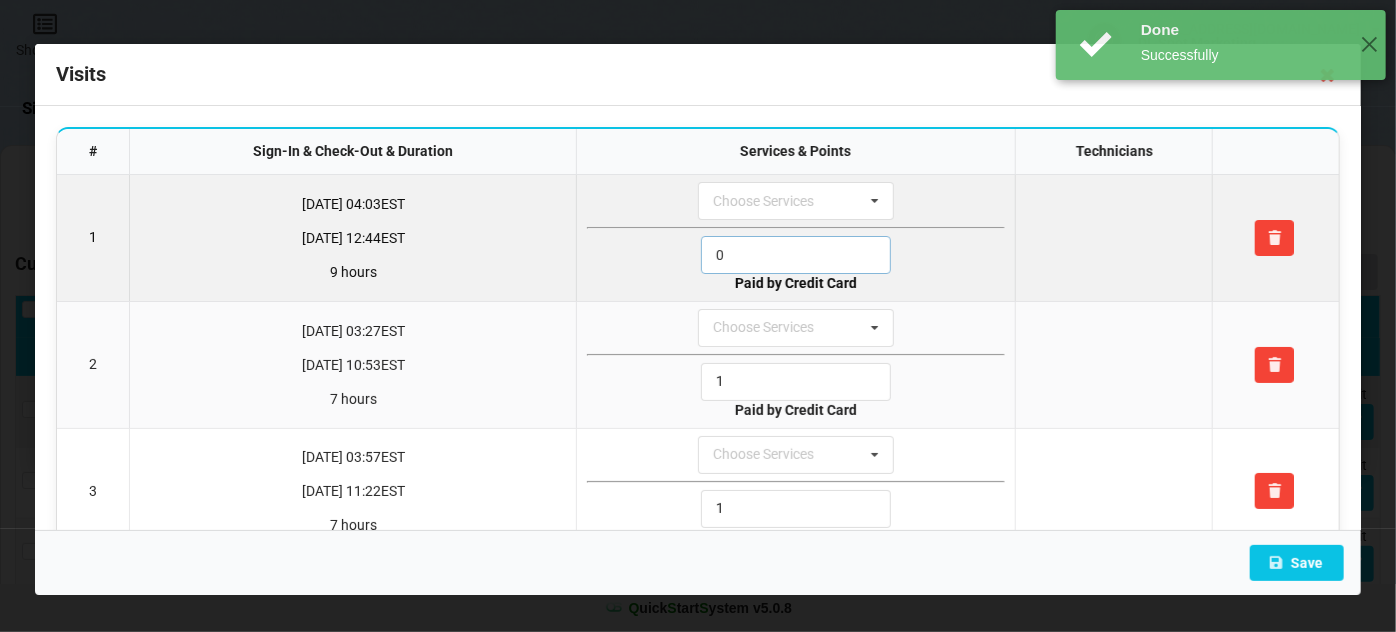 click on "0" at bounding box center [796, 255] 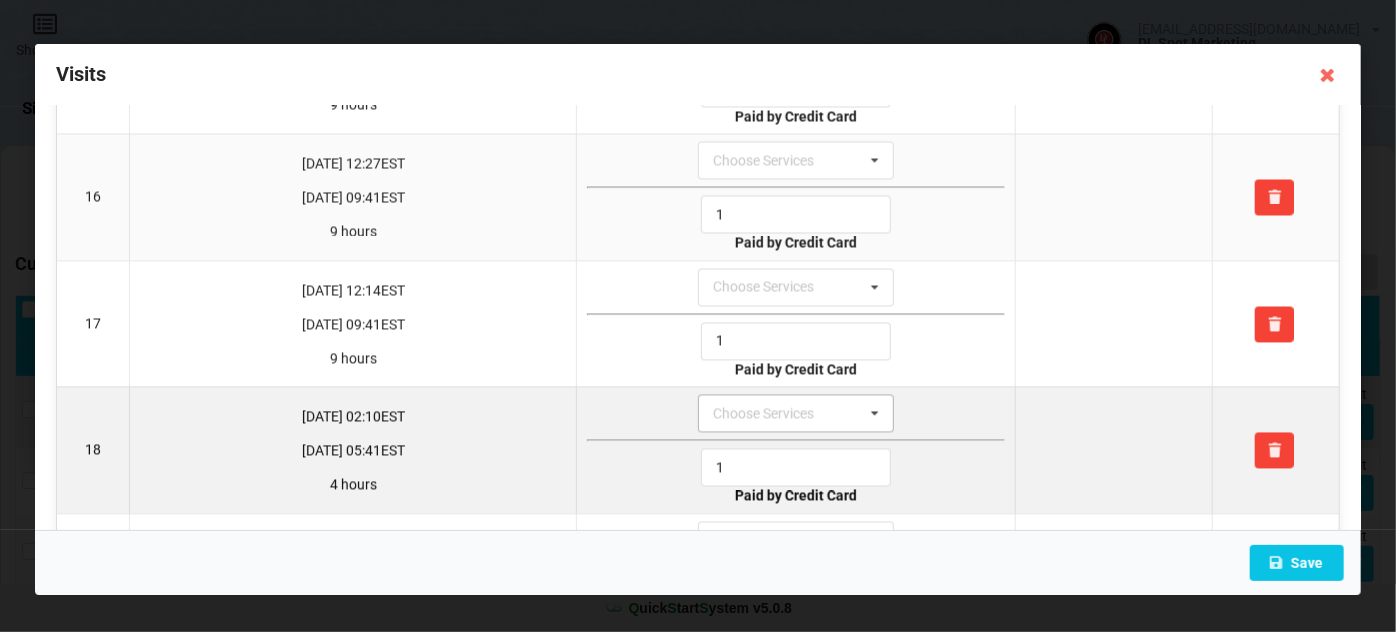 scroll, scrollTop: 2421, scrollLeft: 0, axis: vertical 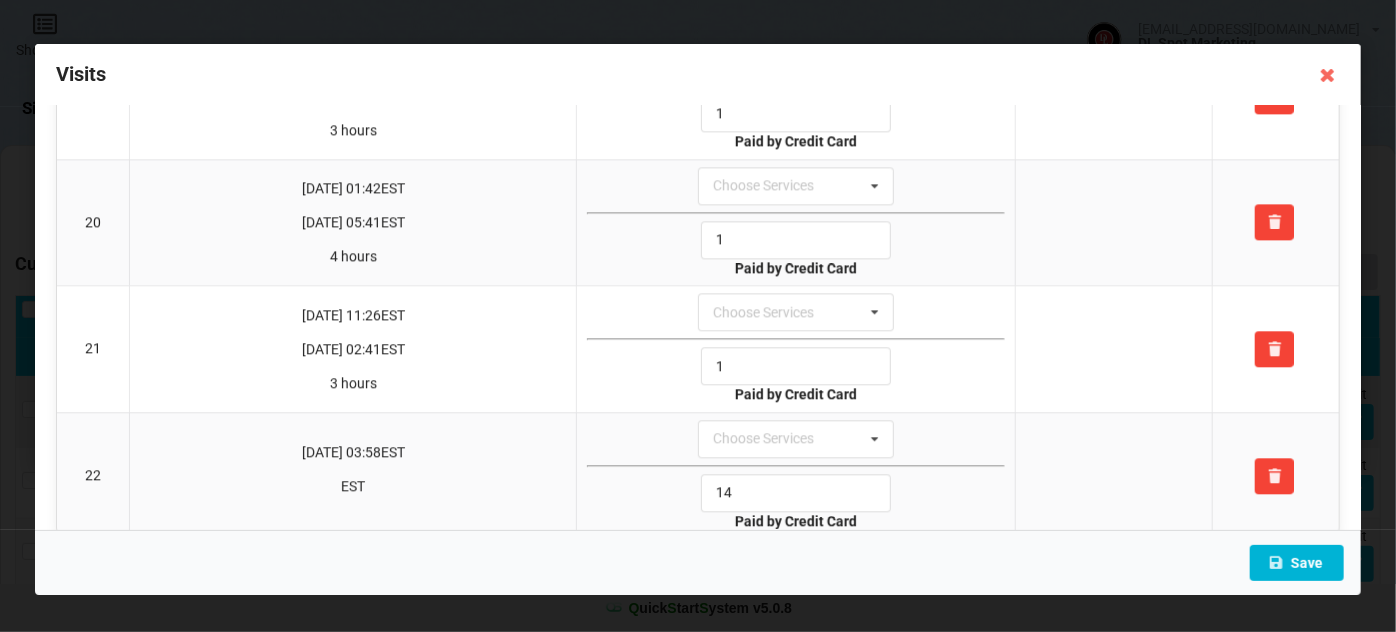 type on "1" 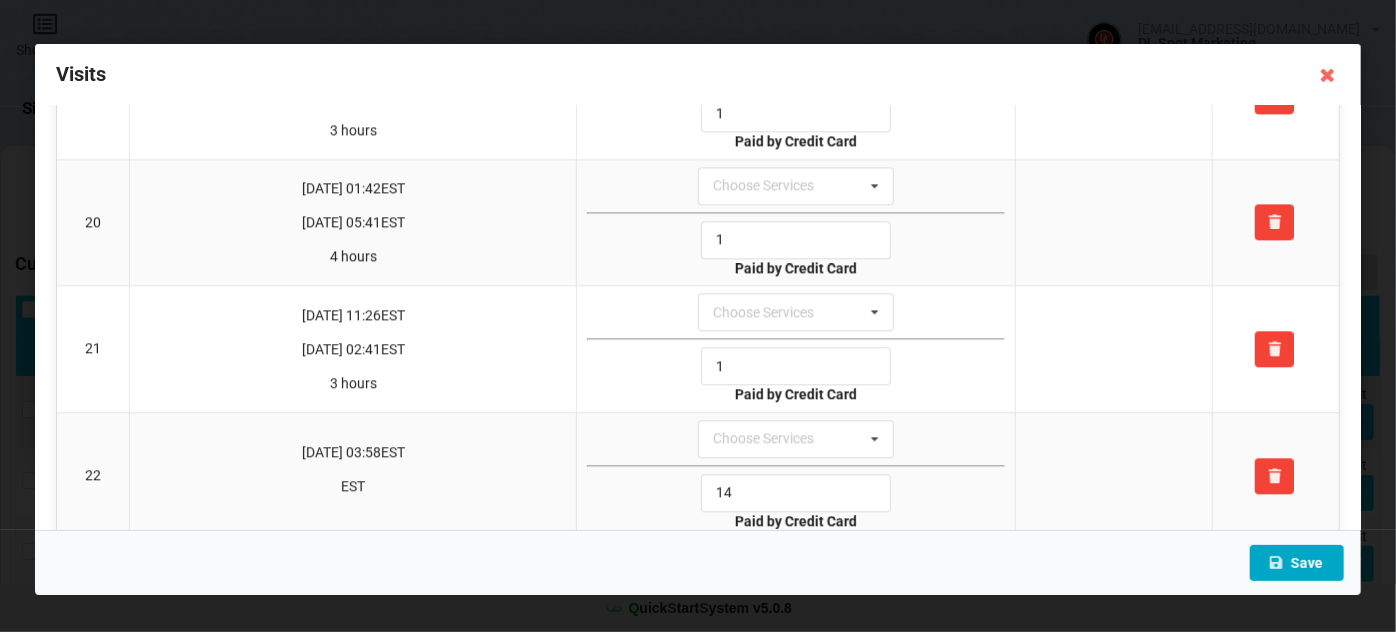 click on "Save" at bounding box center (1297, 563) 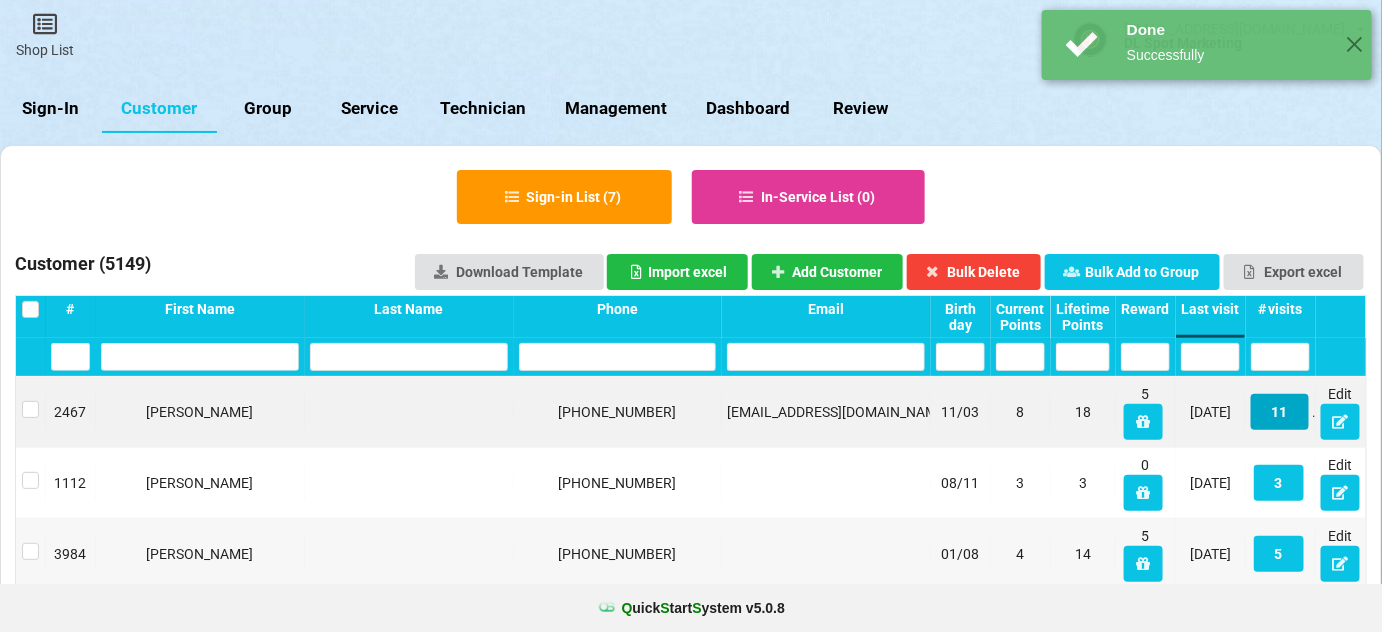 click on "11" at bounding box center (1280, 412) 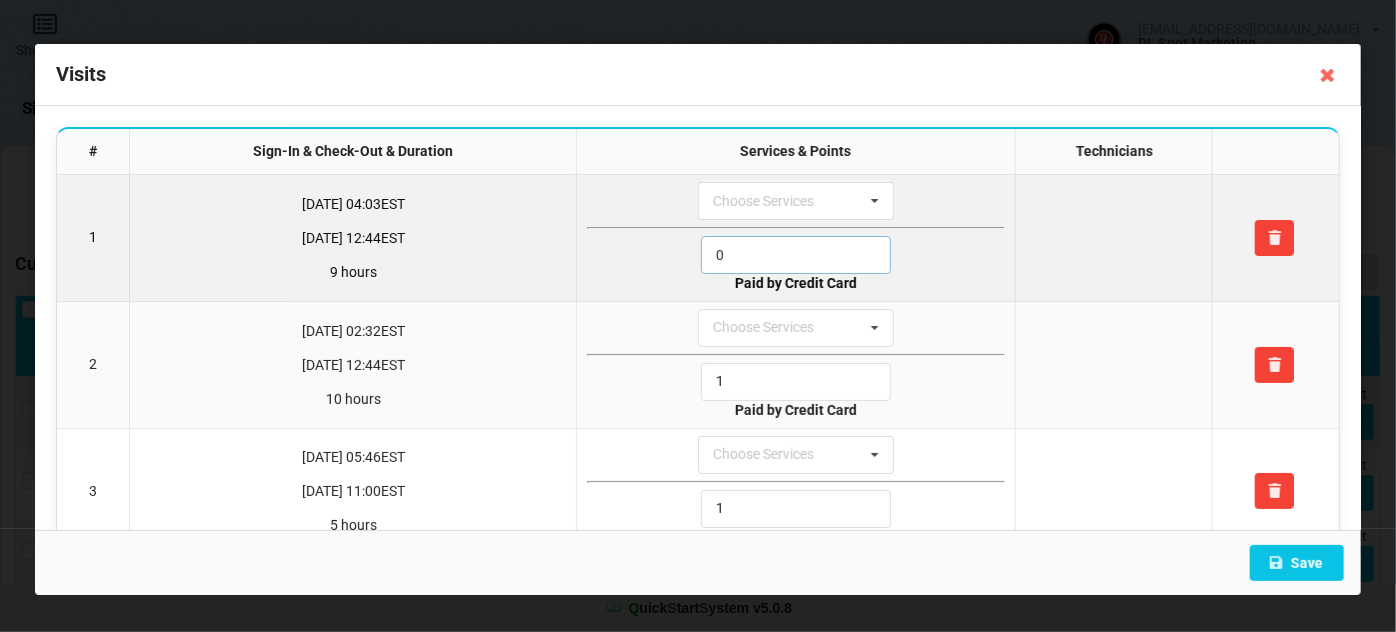 click on "0" at bounding box center (796, 255) 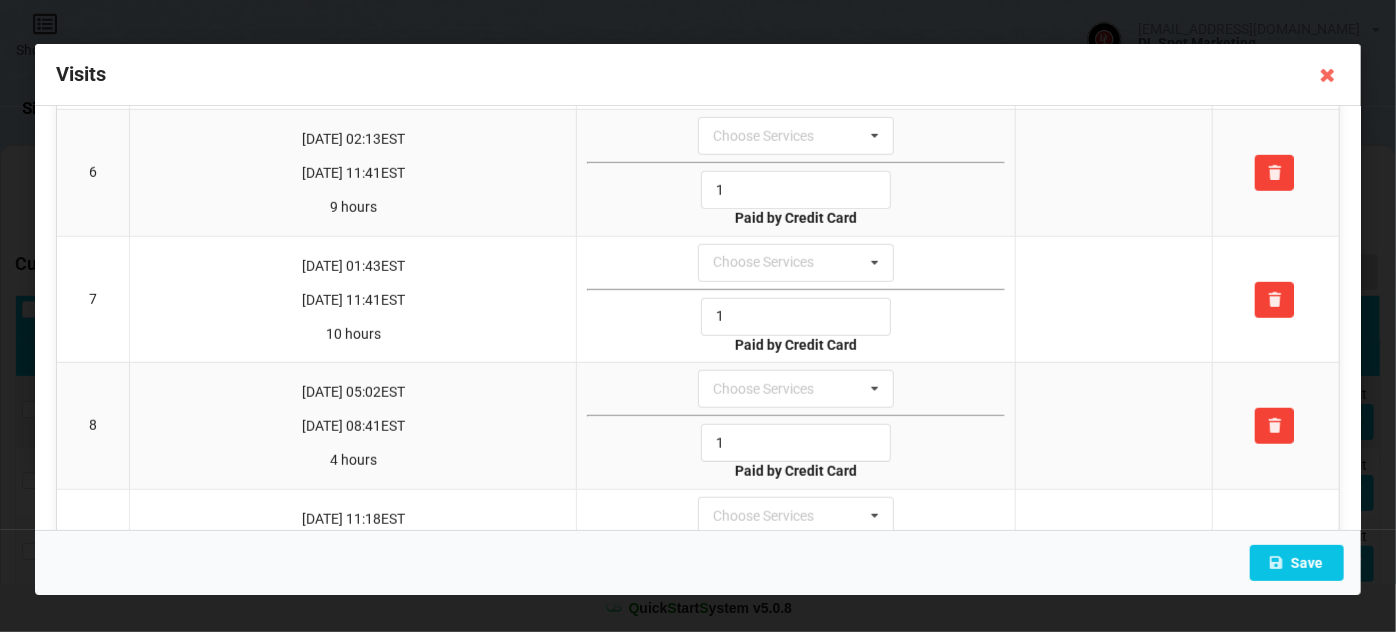 scroll, scrollTop: 1044, scrollLeft: 0, axis: vertical 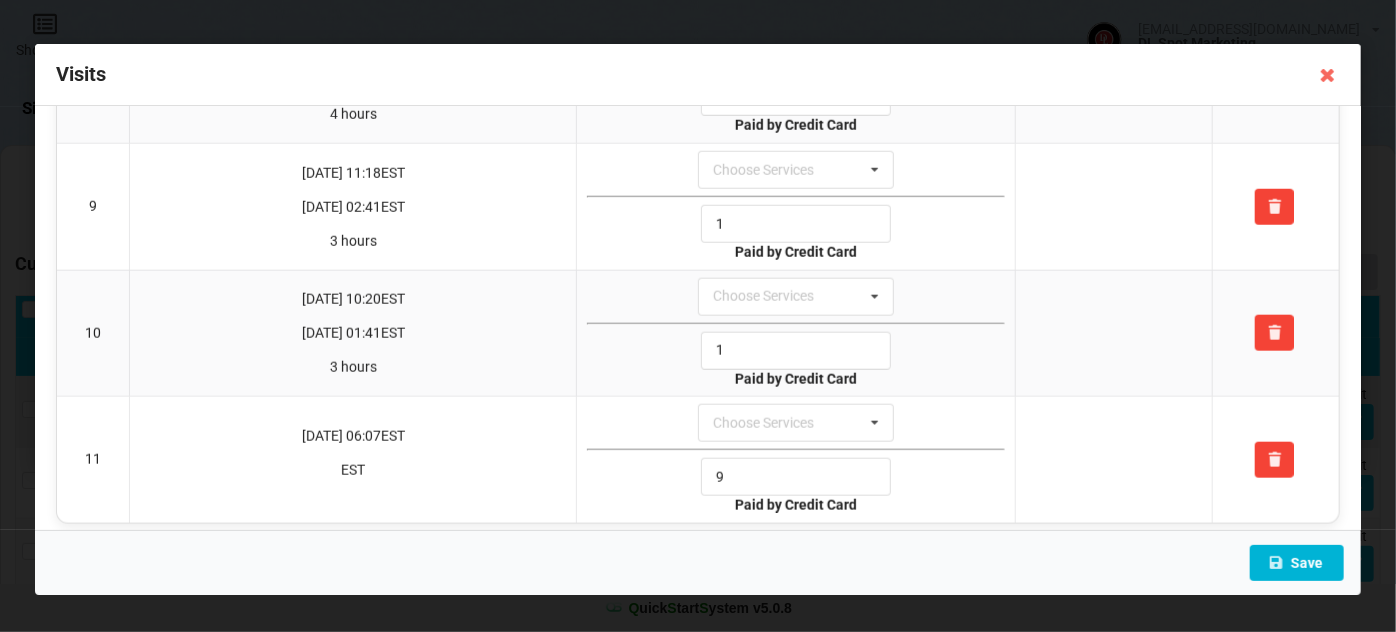 type on "1" 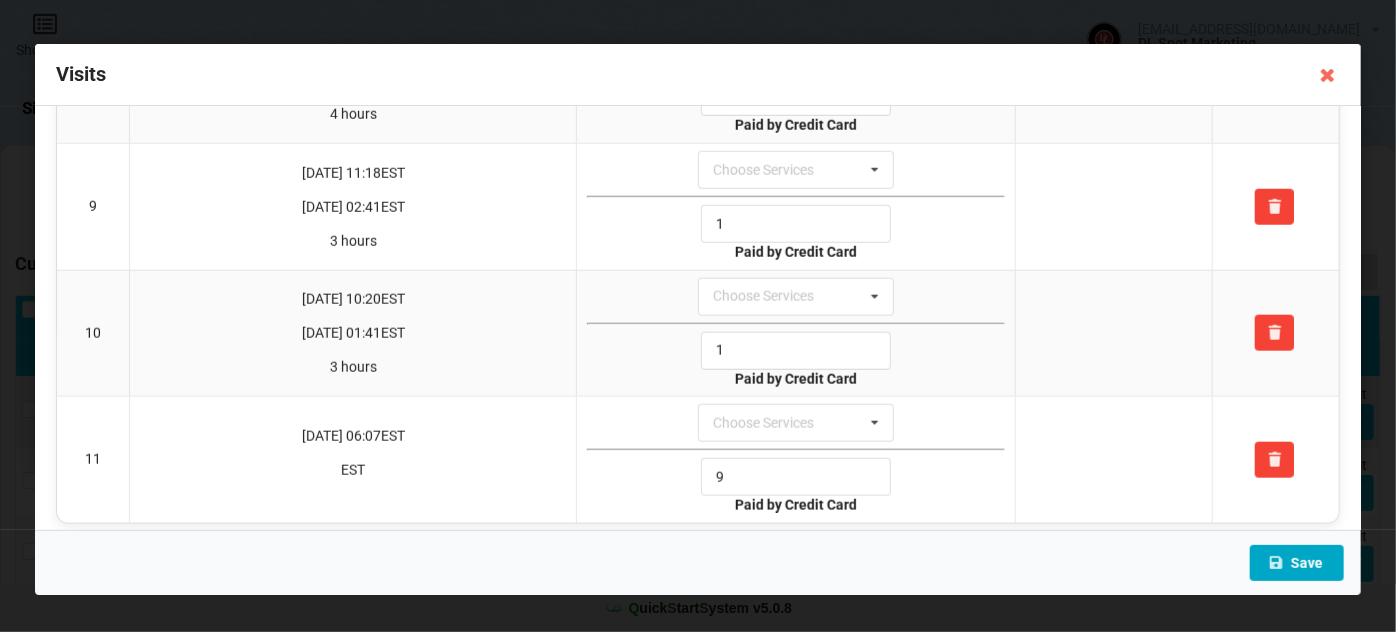 click on "Save" at bounding box center [1297, 563] 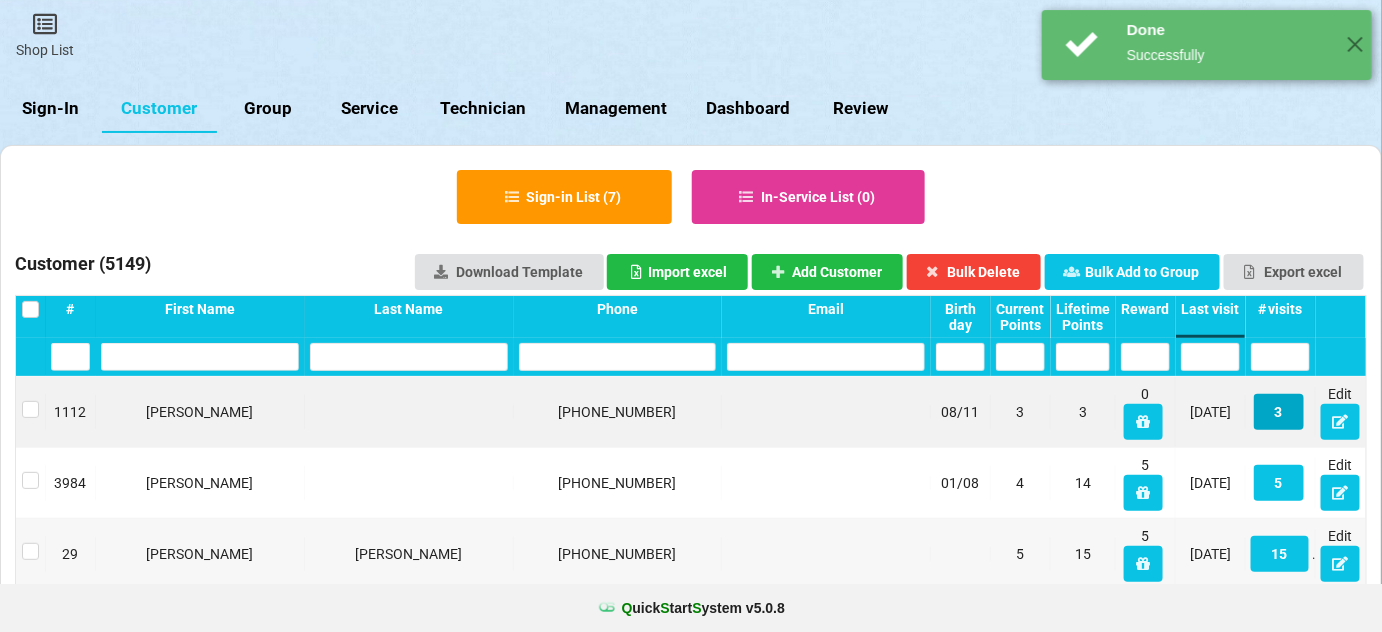 click on "3" at bounding box center [1279, 412] 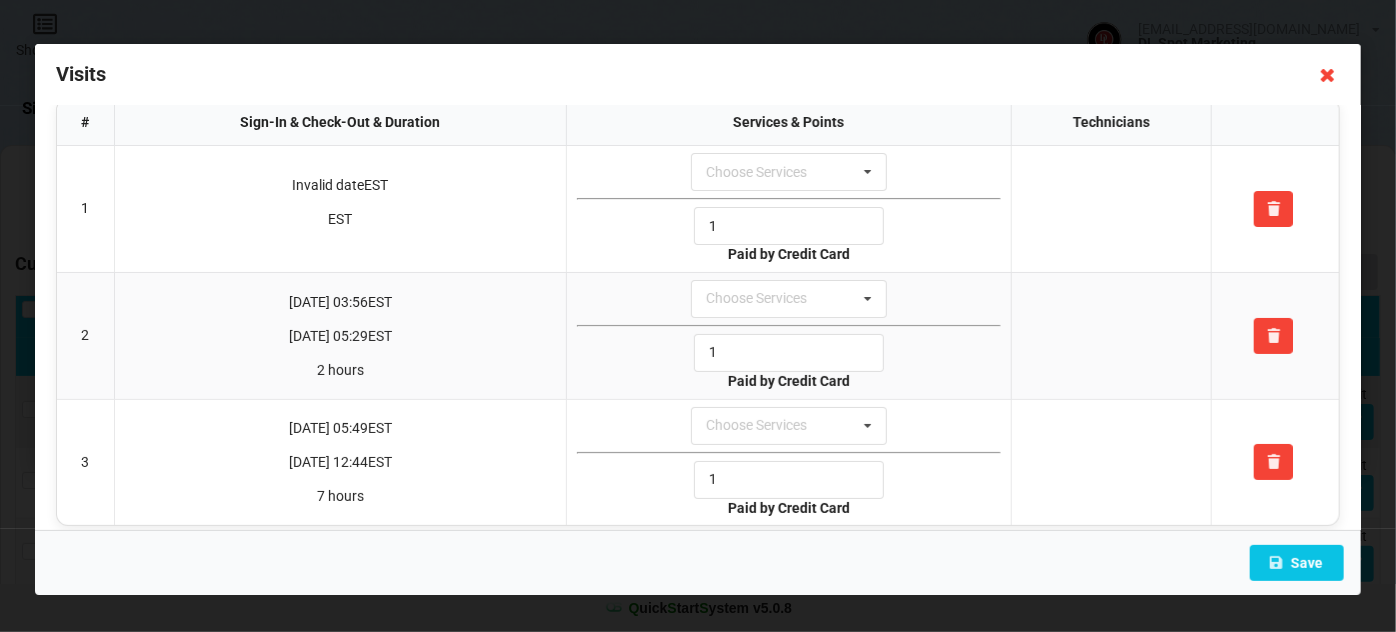 scroll, scrollTop: 0, scrollLeft: 0, axis: both 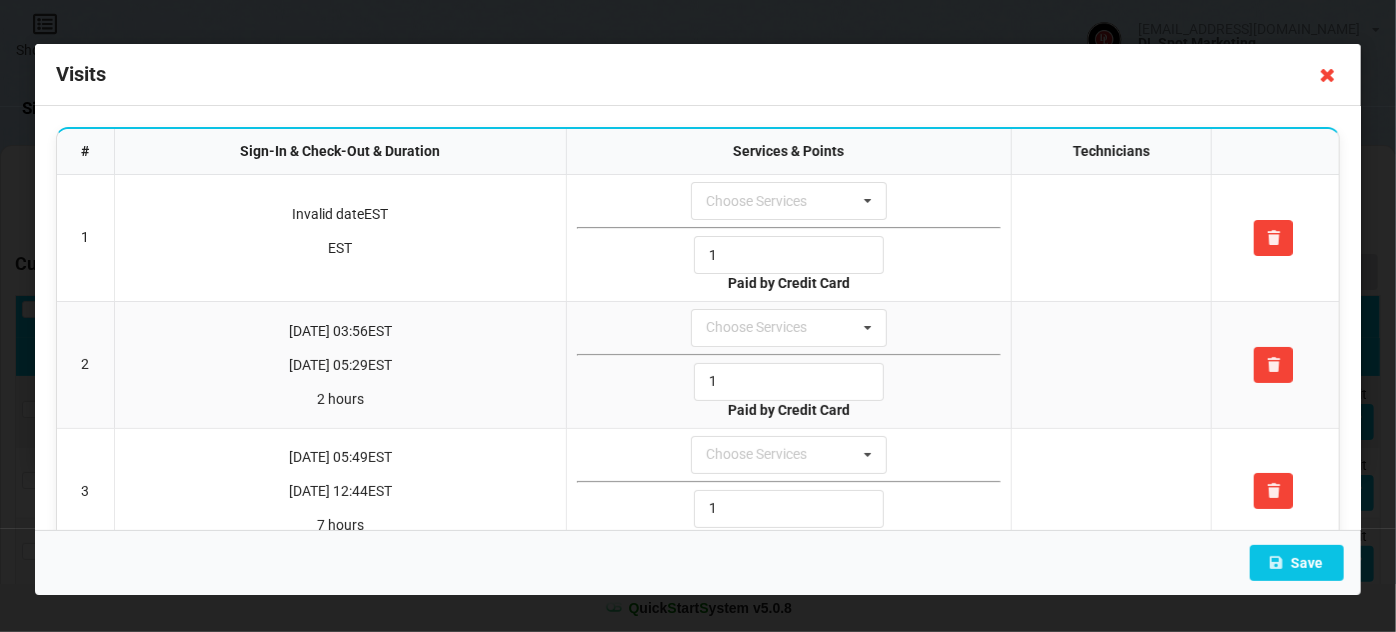drag, startPoint x: 1327, startPoint y: 78, endPoint x: 1315, endPoint y: 93, distance: 19.209373 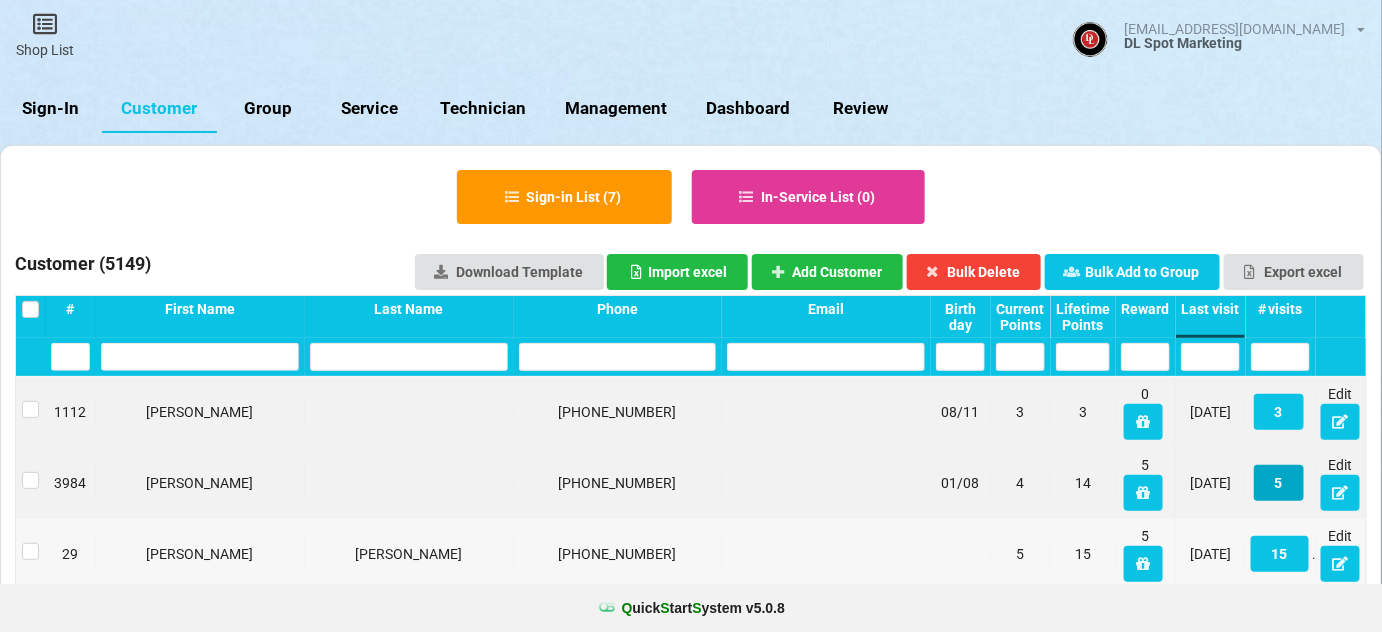 click on "5" at bounding box center (1279, 483) 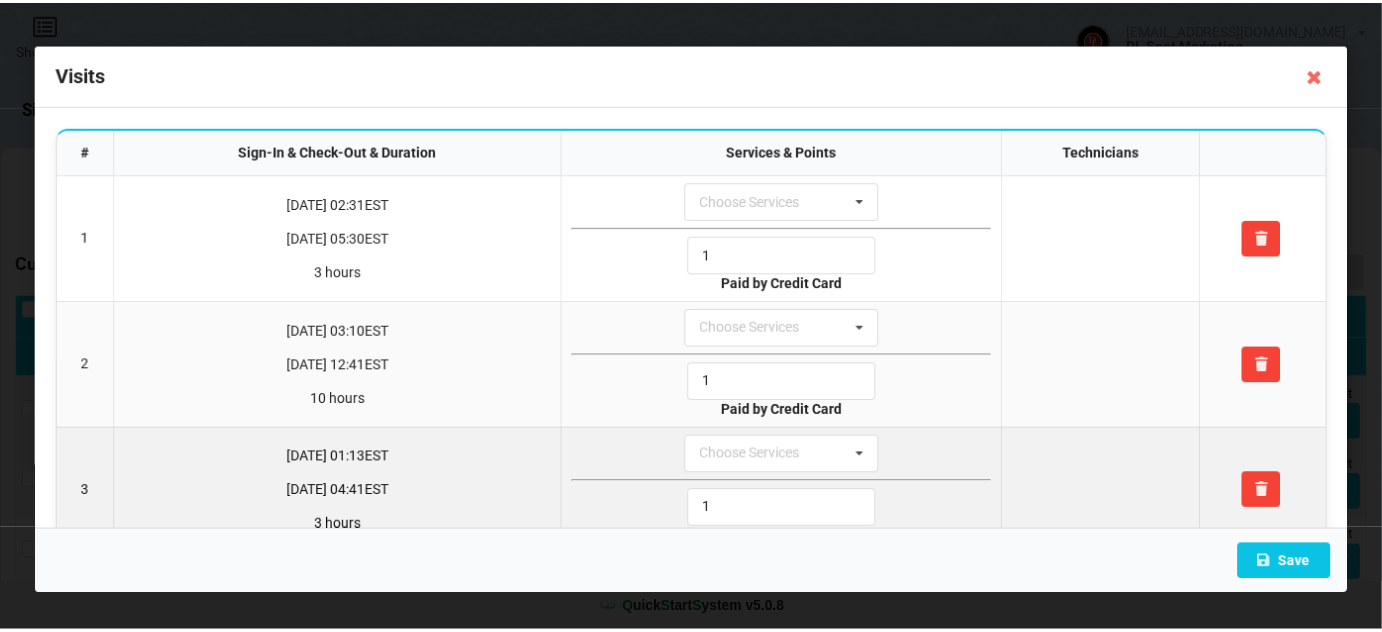 scroll, scrollTop: 292, scrollLeft: 0, axis: vertical 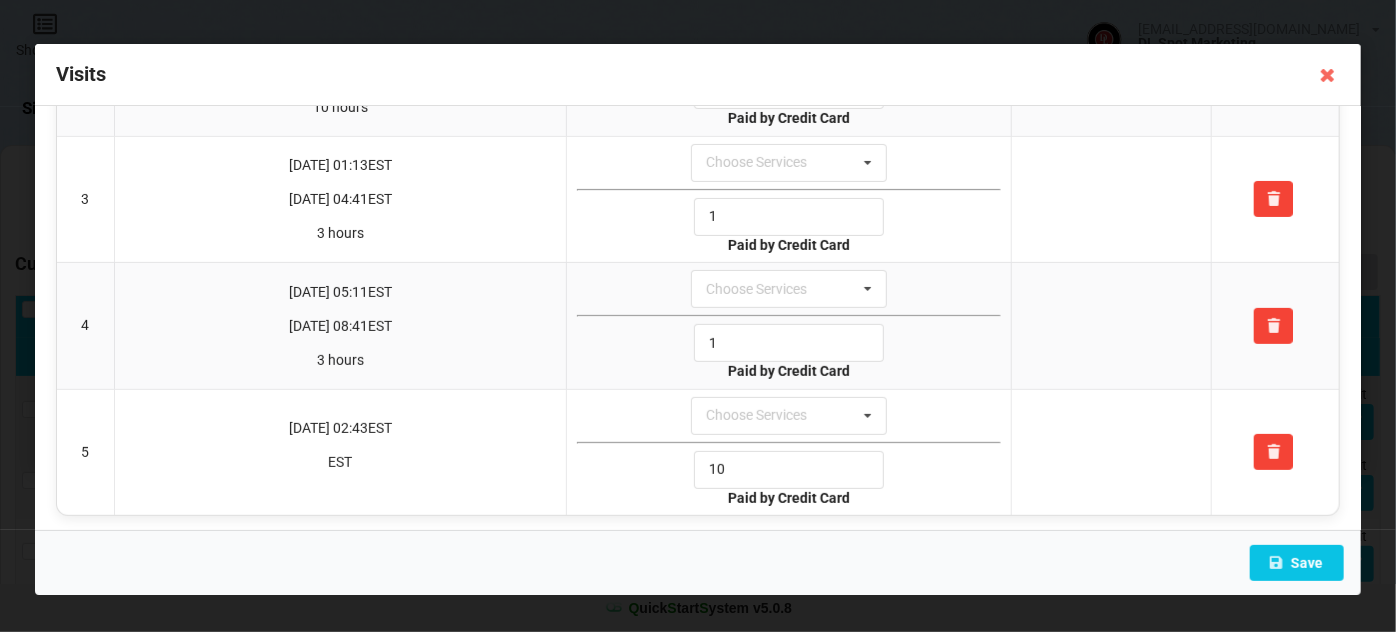 click at bounding box center [1328, 75] 